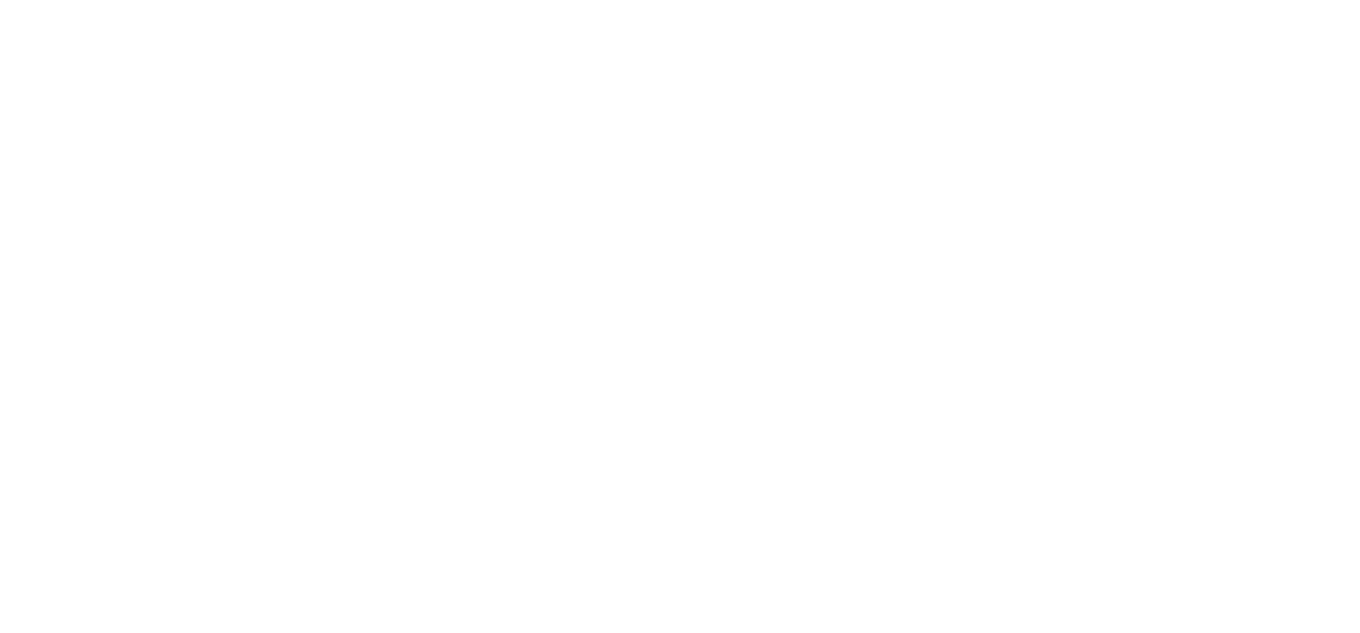scroll, scrollTop: 0, scrollLeft: 0, axis: both 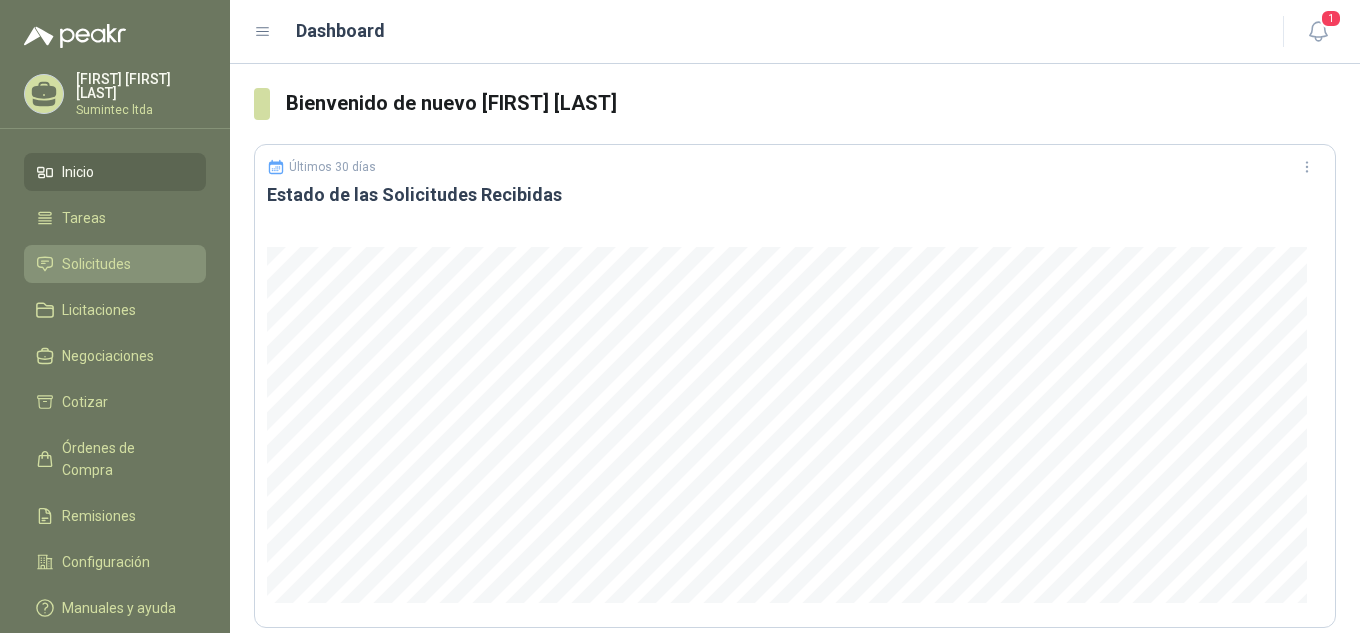 click on "Solicitudes" at bounding box center [96, 264] 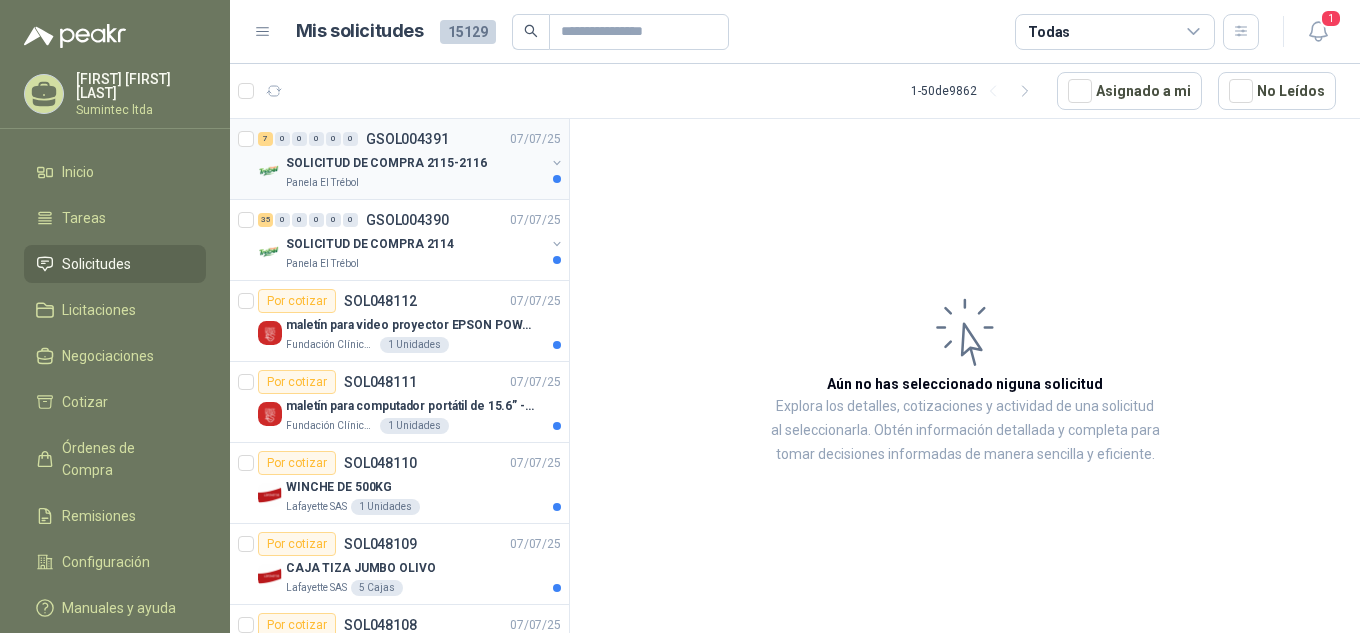 click on "SOLICITUD DE COMPRA 2115-2116" at bounding box center [386, 163] 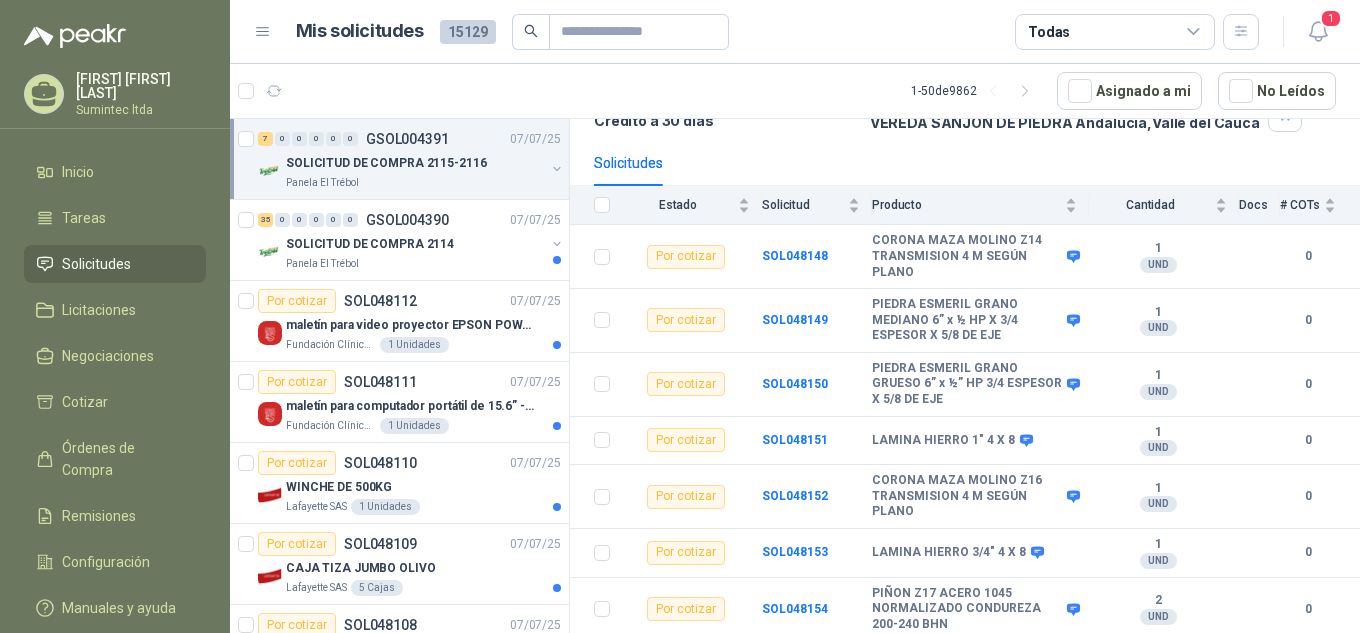 scroll, scrollTop: 162, scrollLeft: 0, axis: vertical 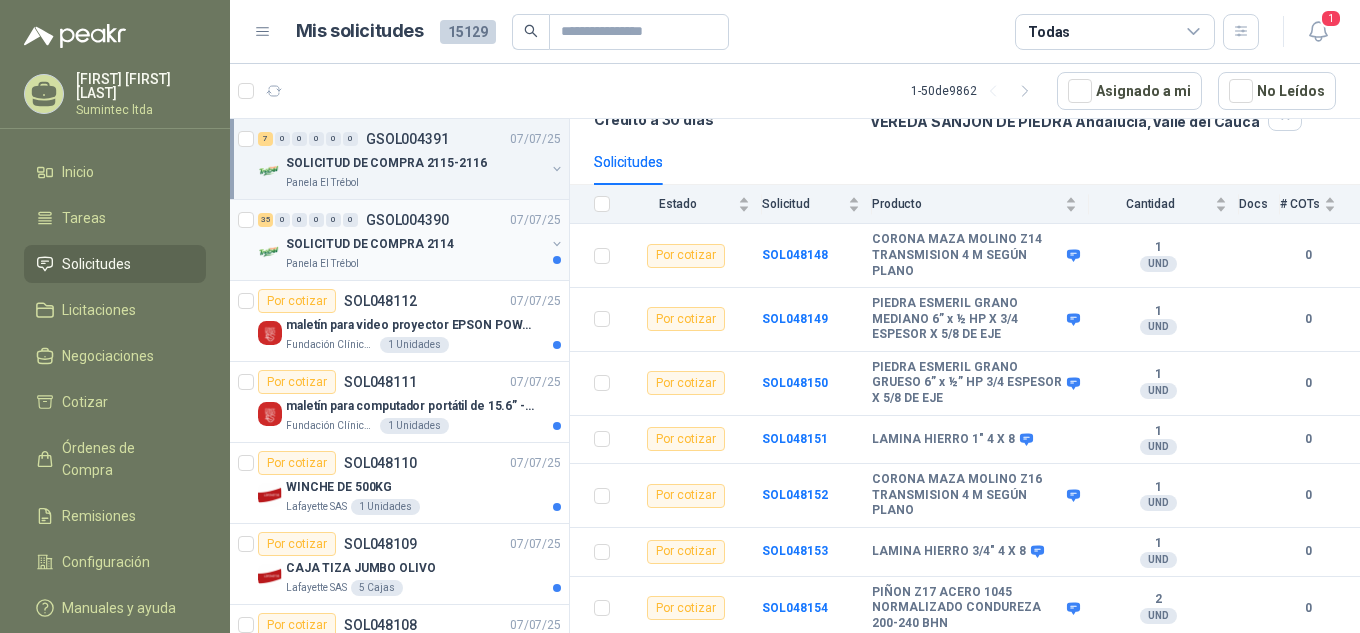 click on "SOLICITUD DE COMPRA 2114" at bounding box center [415, 244] 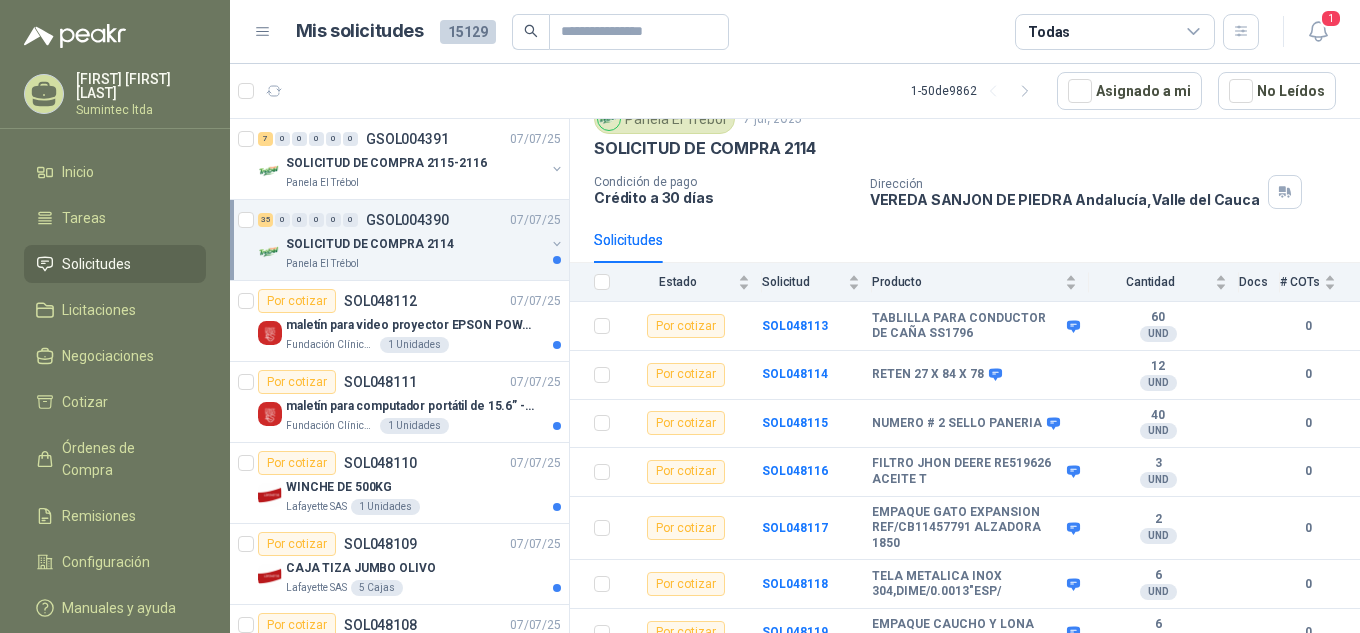 scroll, scrollTop: 100, scrollLeft: 0, axis: vertical 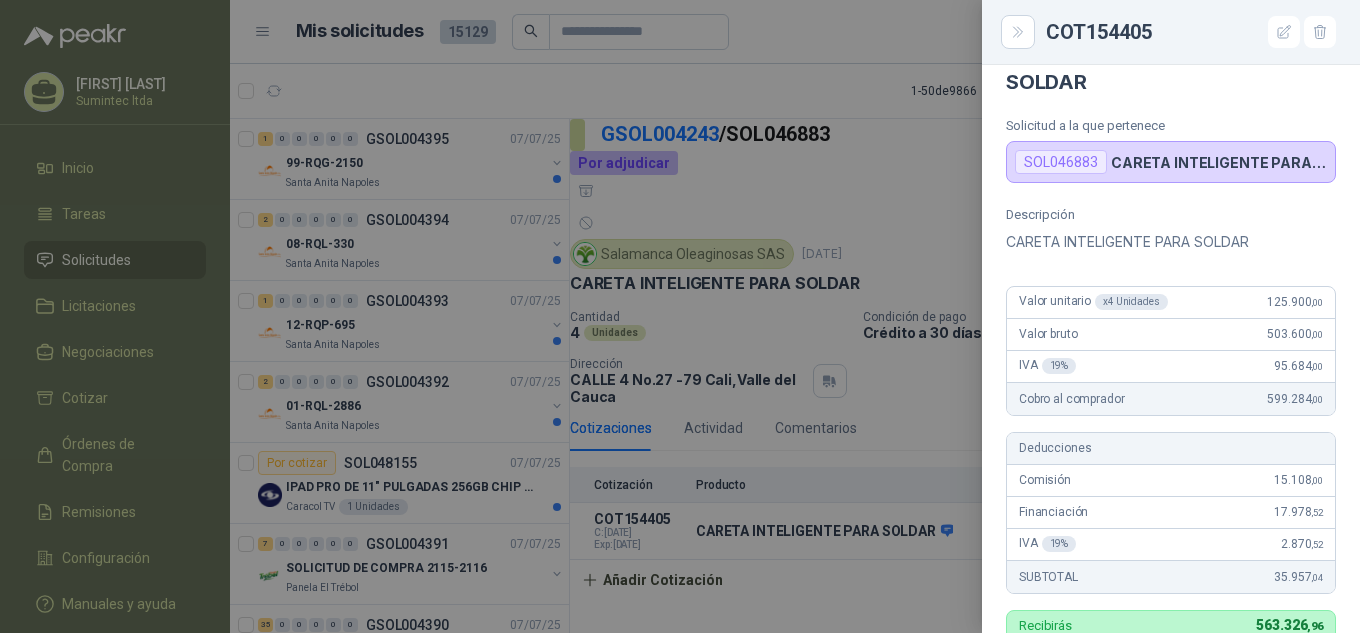 click on "CARETA INTELIGENTE PARA SOLDAR" at bounding box center [1219, 162] 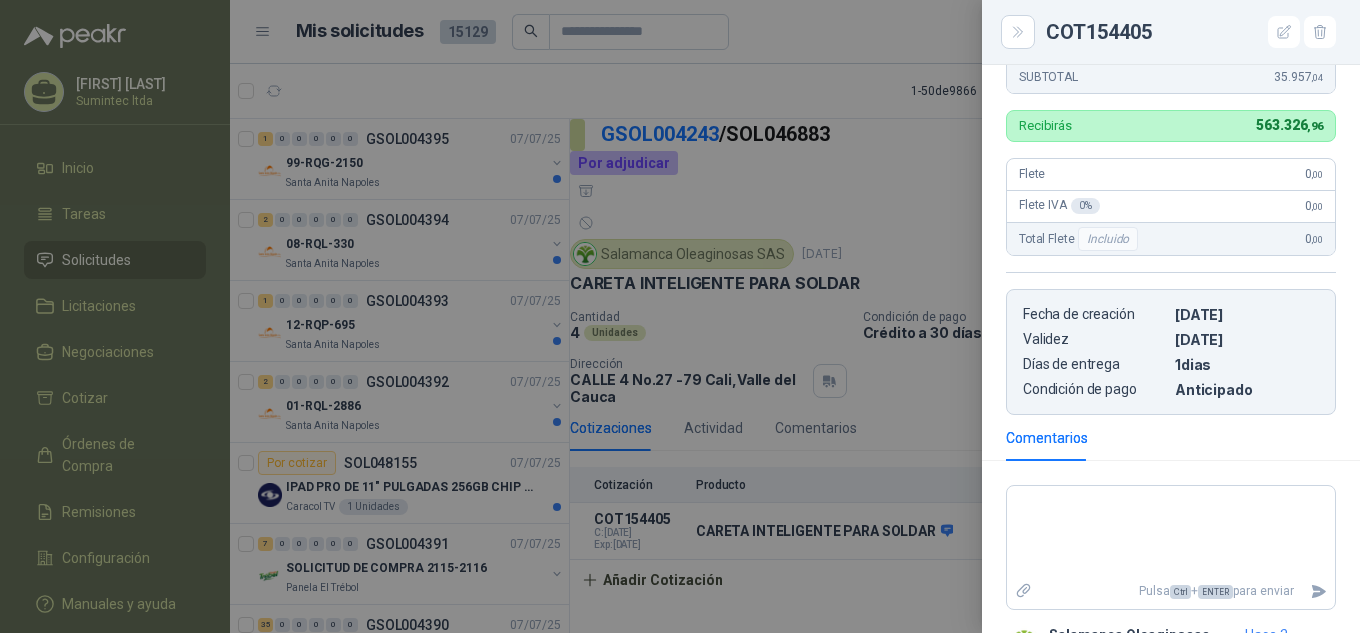 scroll, scrollTop: 643, scrollLeft: 0, axis: vertical 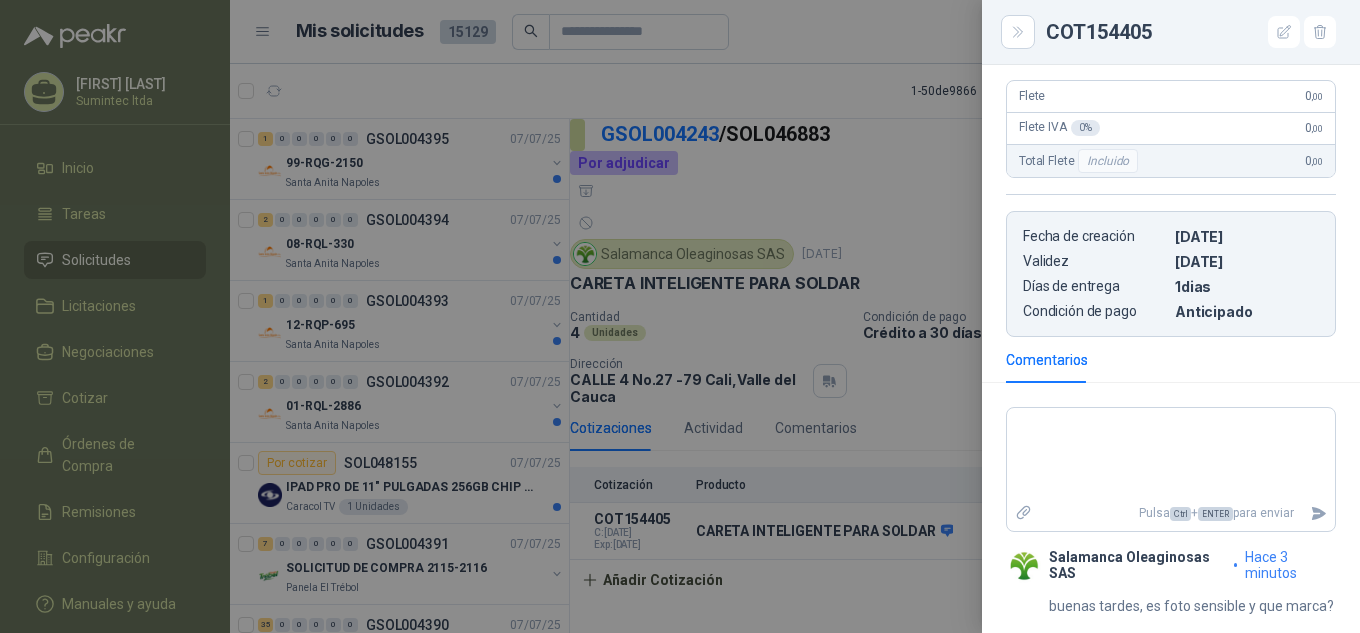 click at bounding box center [680, 316] 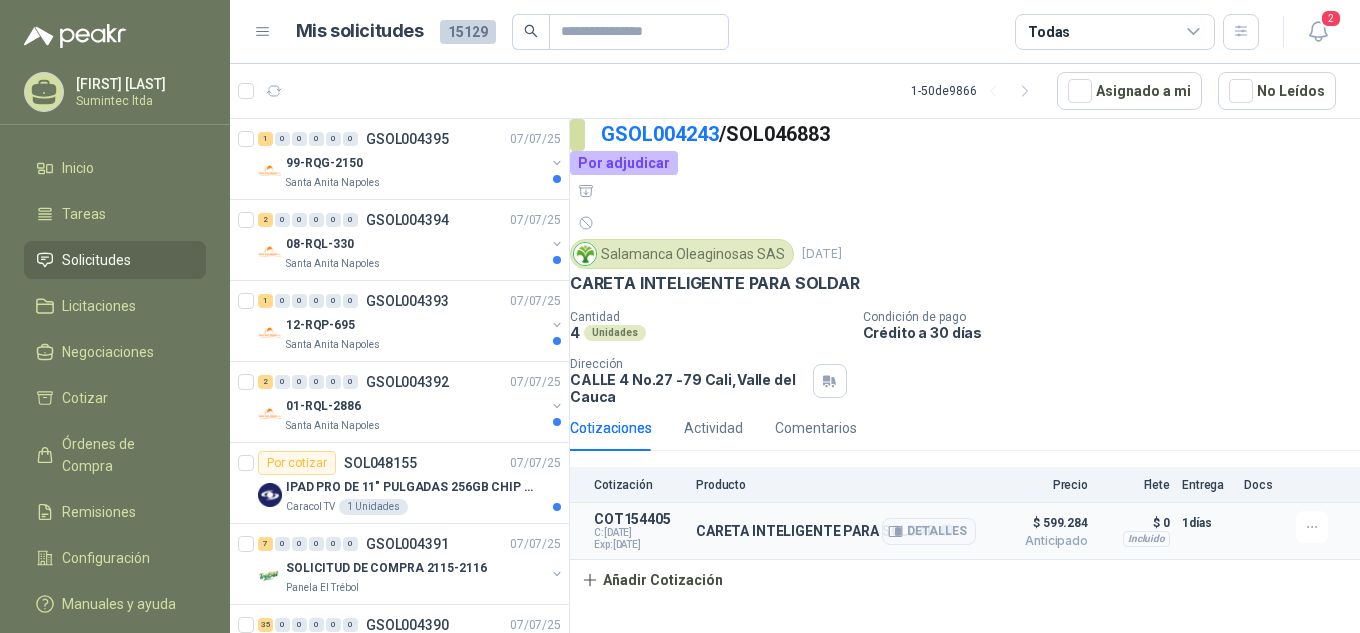 click on "$ 599.284" at bounding box center (1038, 523) 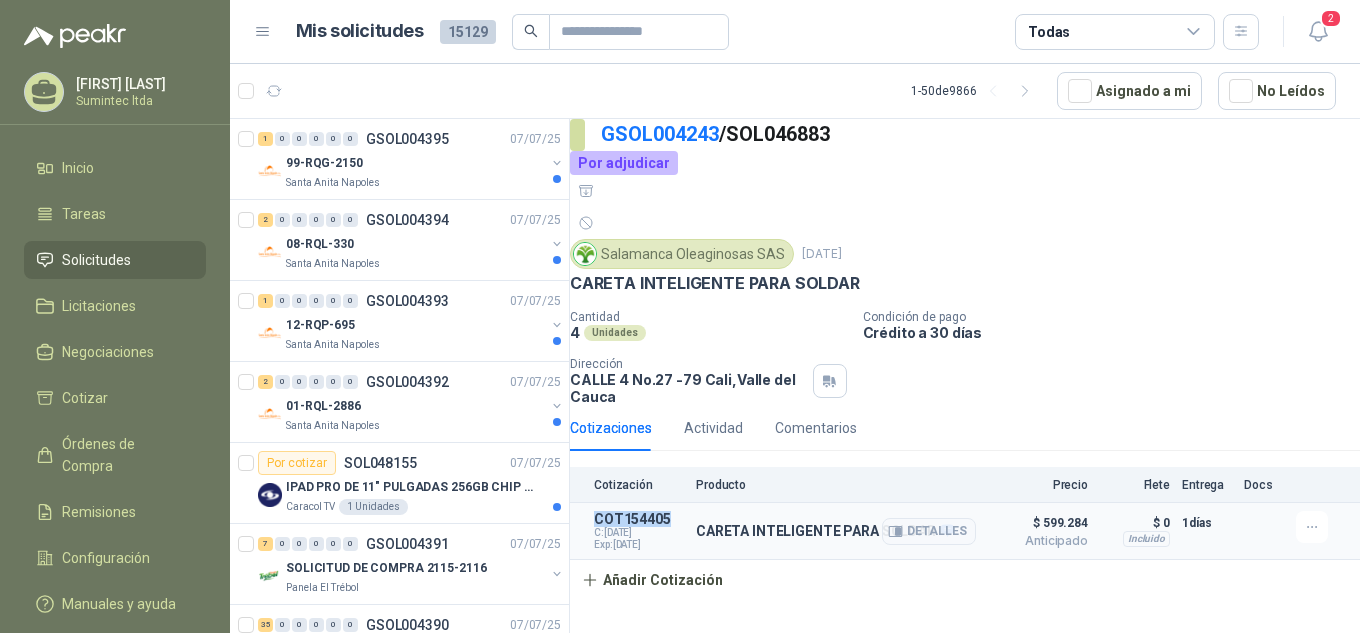 click on "COT154405" at bounding box center [639, 519] 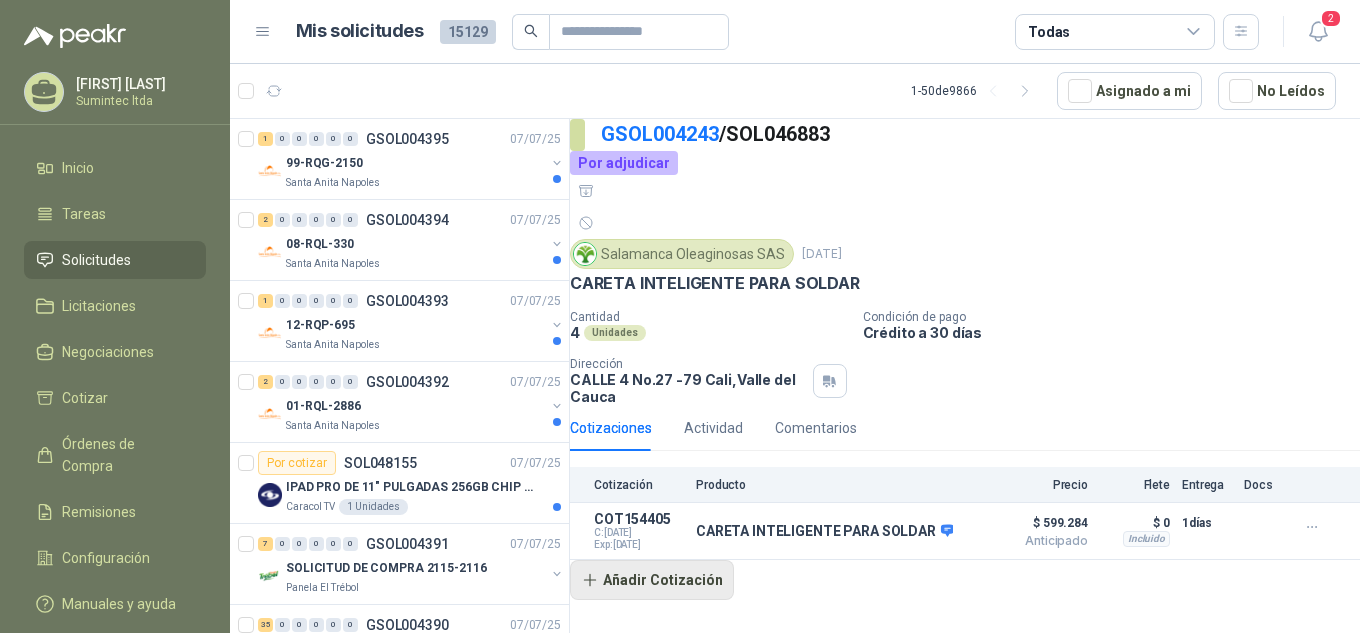 click on "Añadir Cotización" at bounding box center [652, 580] 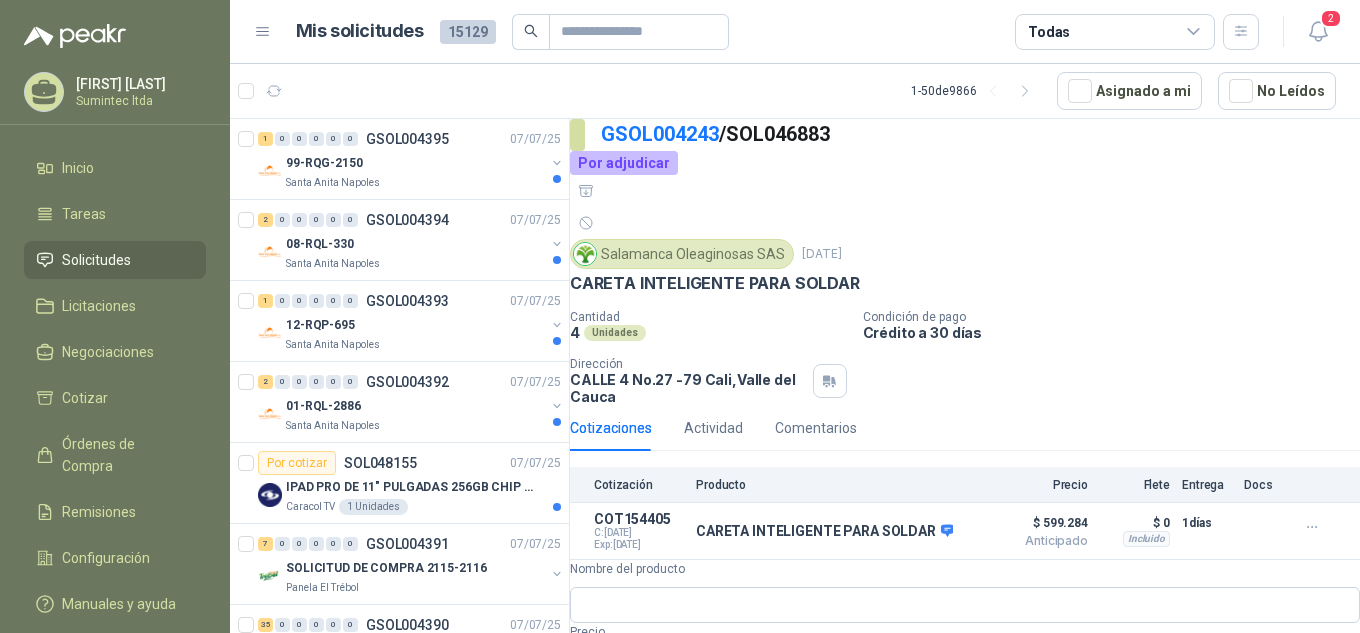click on "Cancelar" at bounding box center [611, 948] 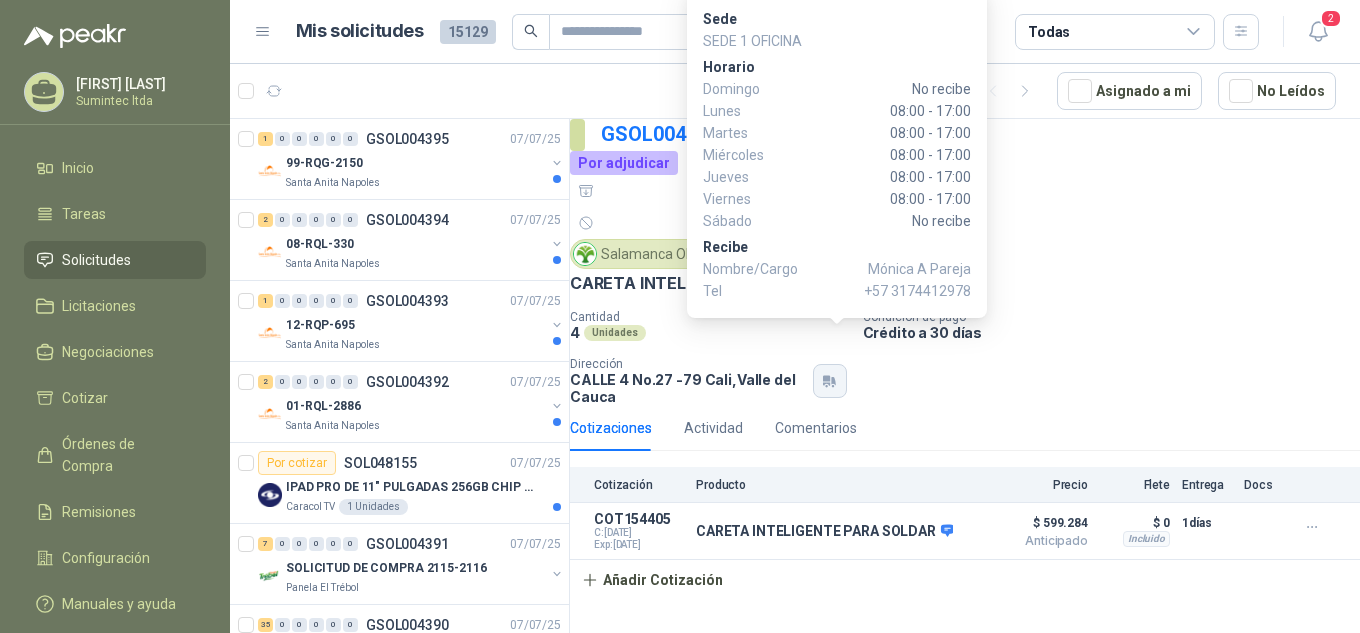 click at bounding box center (830, 381) 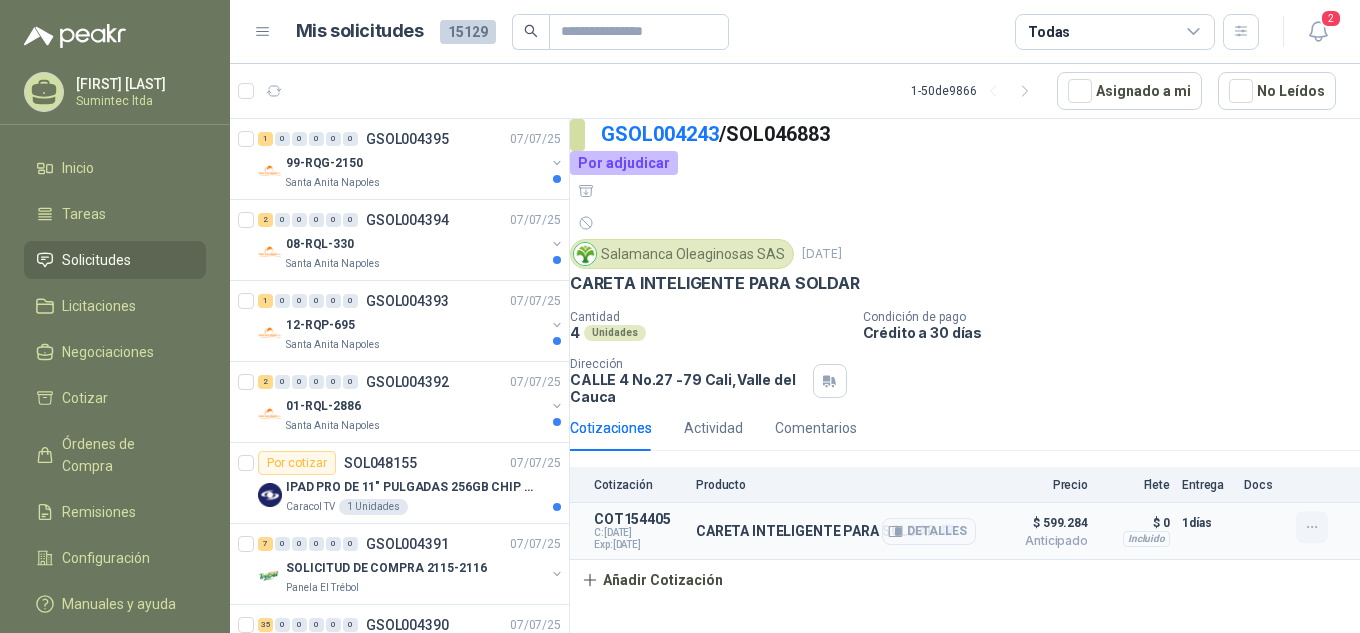 click at bounding box center (1312, 527) 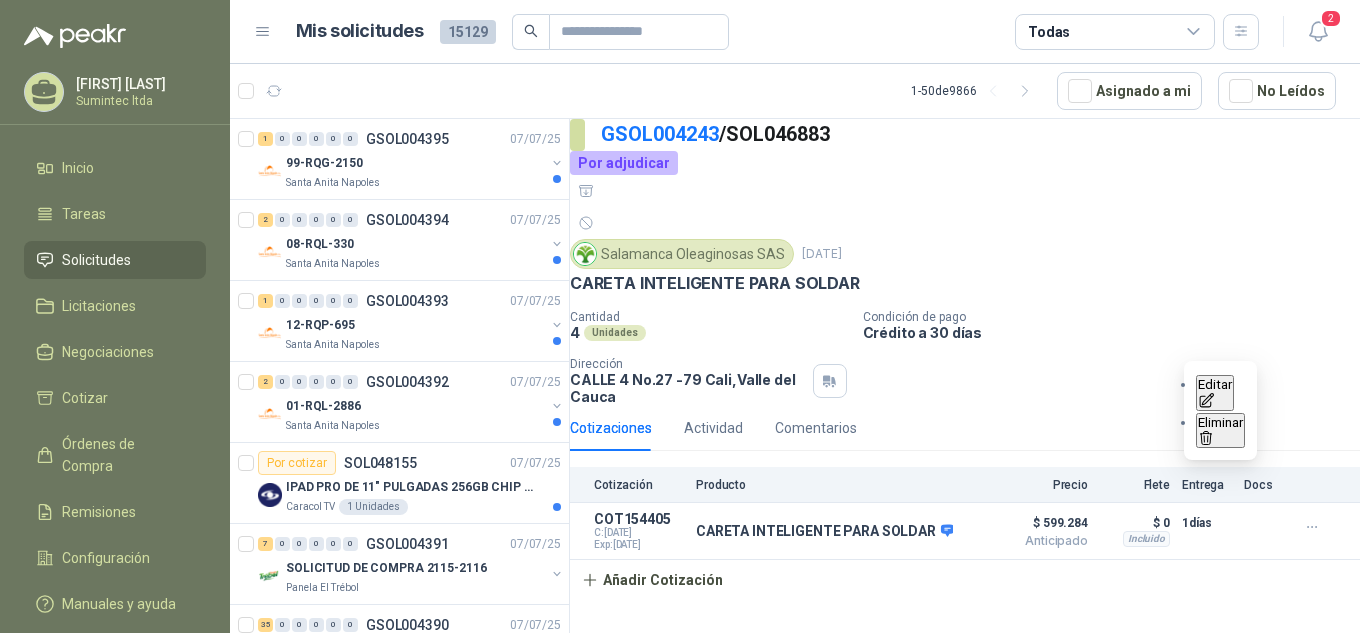 click on "Editar" at bounding box center [1215, 393] 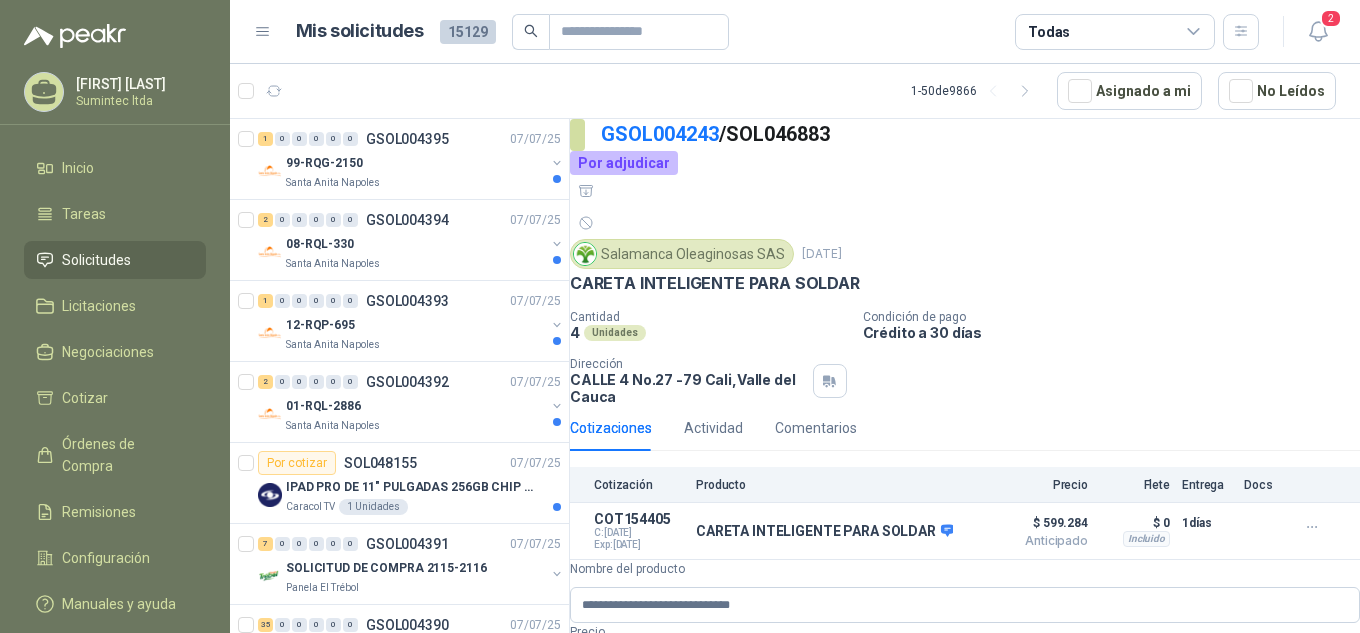 click on "Melanie   Veles Lopez Sumintec ltda   Inicio   Tareas   Solicitudes   Licitaciones   Negociaciones   Cotizar   Órdenes de Compra   Remisiones   Configuración   Manuales y ayuda Mis solicitudes 15129 Todas 2 1 - 50  de  9866 Asignado a mi No Leídos 1   0   0   0   0   0   GSOL004395 07/07/25   99-RQG-2150 Santa Anita Napoles   2   0   0   0   0   0   GSOL004394 07/07/25   08-RQL-330 Santa Anita Napoles   1   0   0   0   0   0   GSOL004393 07/07/25   12-RQP-695 Santa Anita Napoles   2   0   0   0   0   0   GSOL004392 07/07/25   01-RQL-2886 Santa Anita Napoles   Por cotizar SOL048155 07/07/25   IPAD PRO DE 11" PULGADAS 256GB CHIP M4 WIFI NEGRO - MVV83CL/A Caracol TV 1   Unidades 7   0   0   0   0   0   GSOL004391 07/07/25   SOLICITUD DE COMPRA 2115-2116 Panela El Trébol   35   0   0   0   0   0   GSOL004390 07/07/25   SOLICITUD DE COMPRA 2114 Panela El Trébol   Por cotizar SOL048112 07/07/25   maletín para video proyector  EPSON POWER LITE E20 (30 cm x 24.cm x 9.1 cm ) y peso (2.7 km) 1   Unidades 07/07/25" at bounding box center [680, 316] 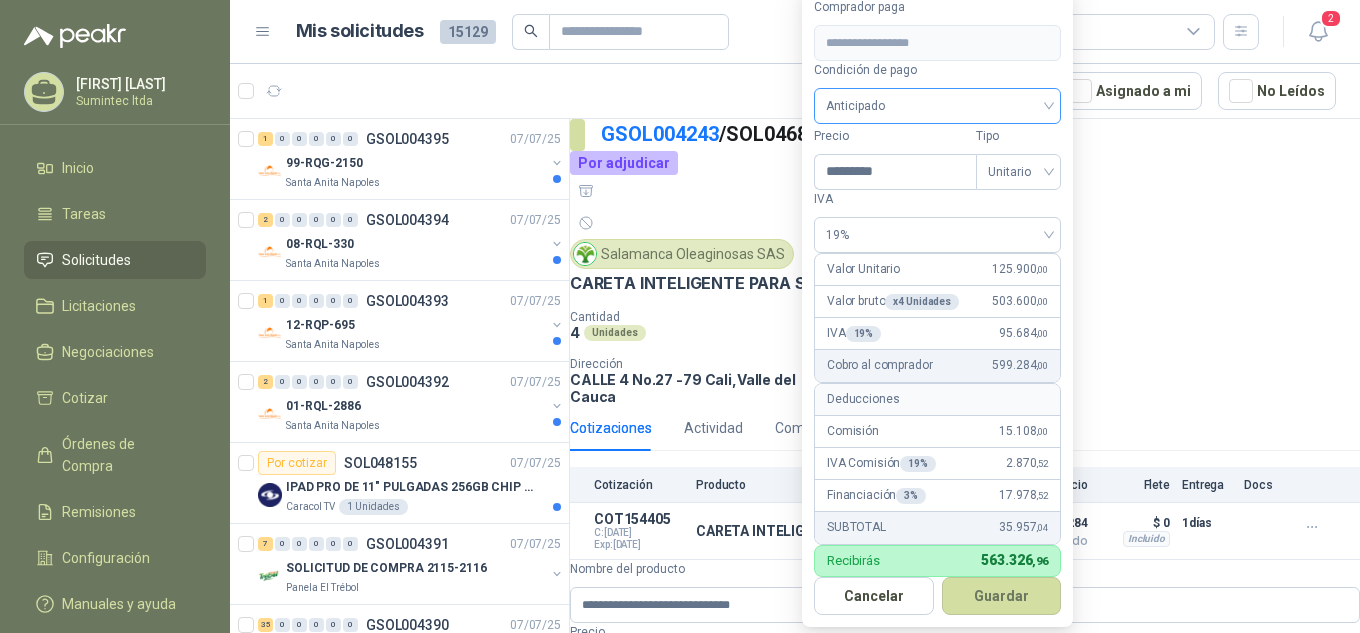 click on "Anticipado" at bounding box center [937, 106] 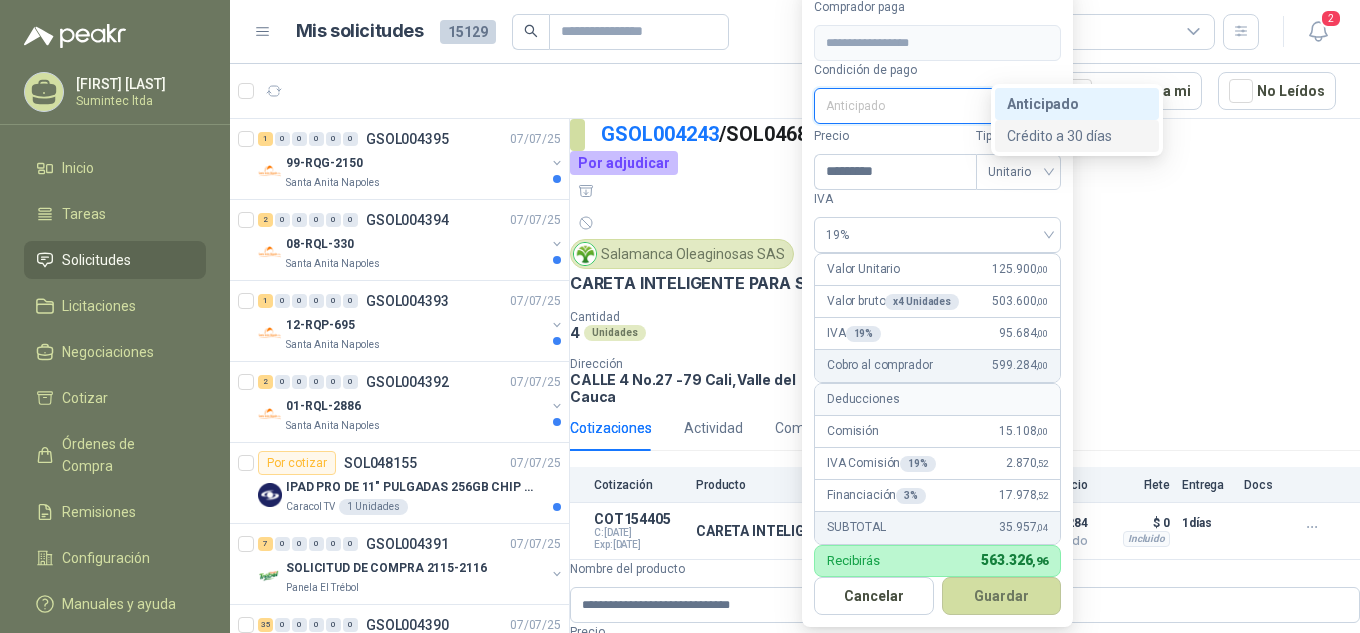 click on "Crédito a 30 días" at bounding box center [1077, 136] 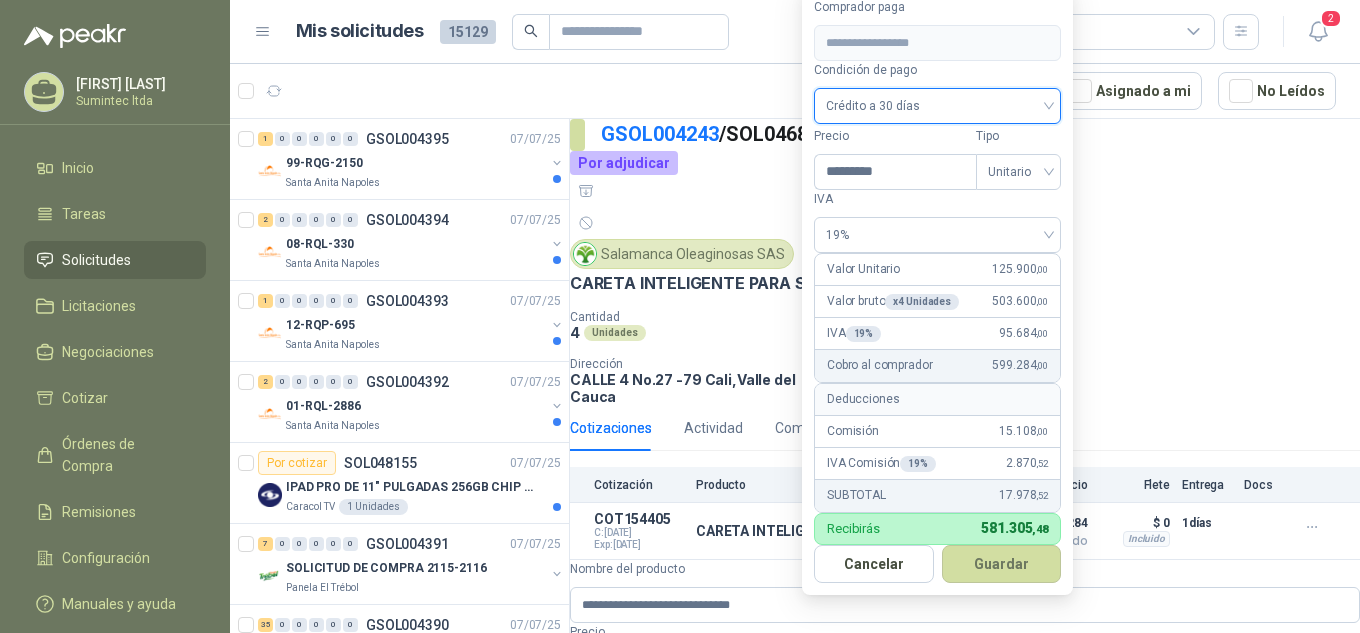 click on "Guardar" at bounding box center (1002, 564) 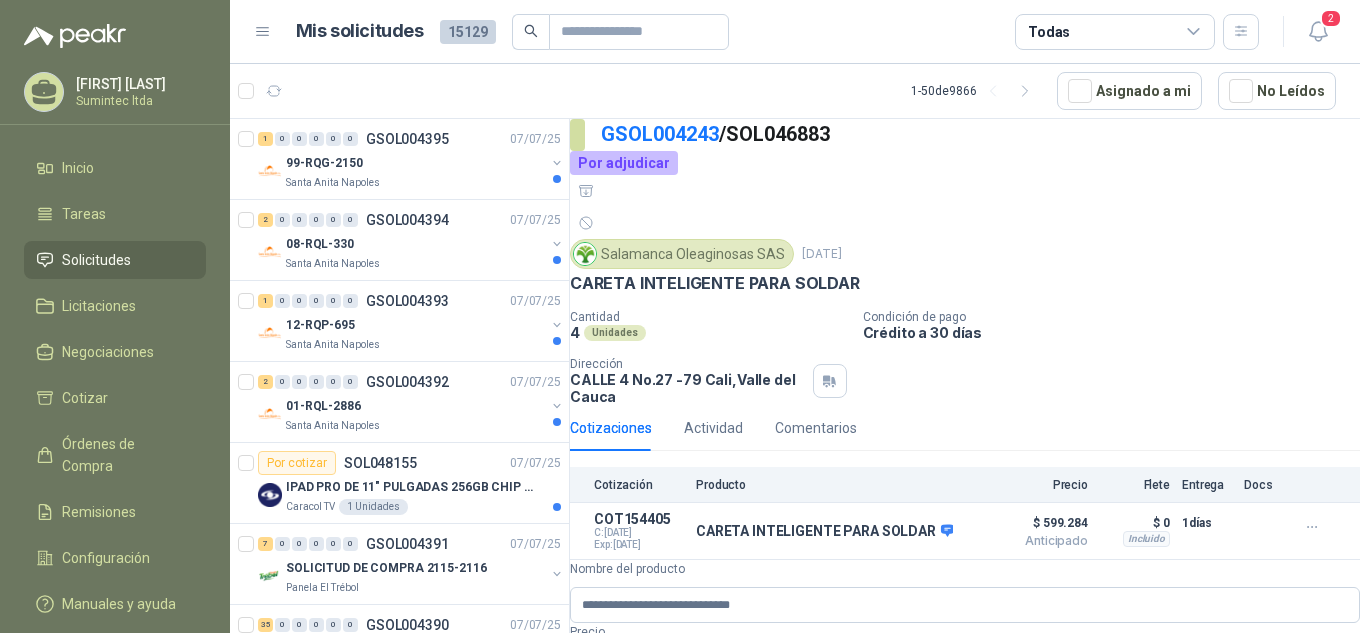 click on "Guardar cambios" at bounding box center (639, 986) 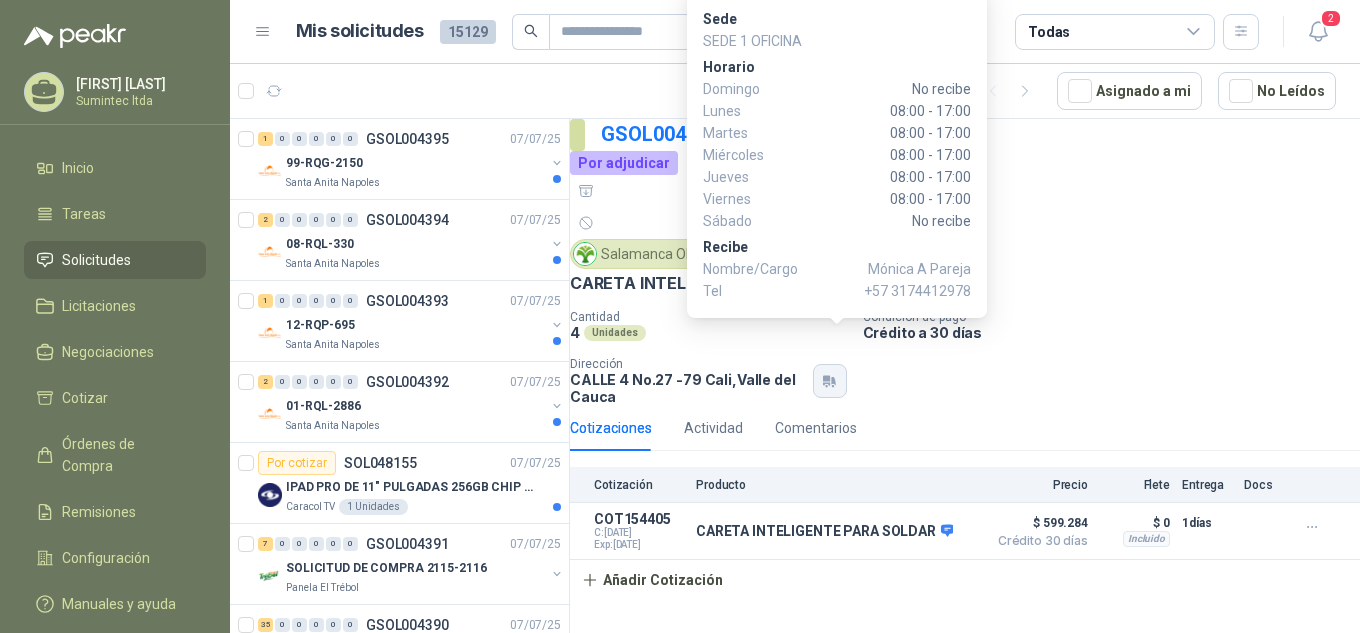 click at bounding box center [829, 381] 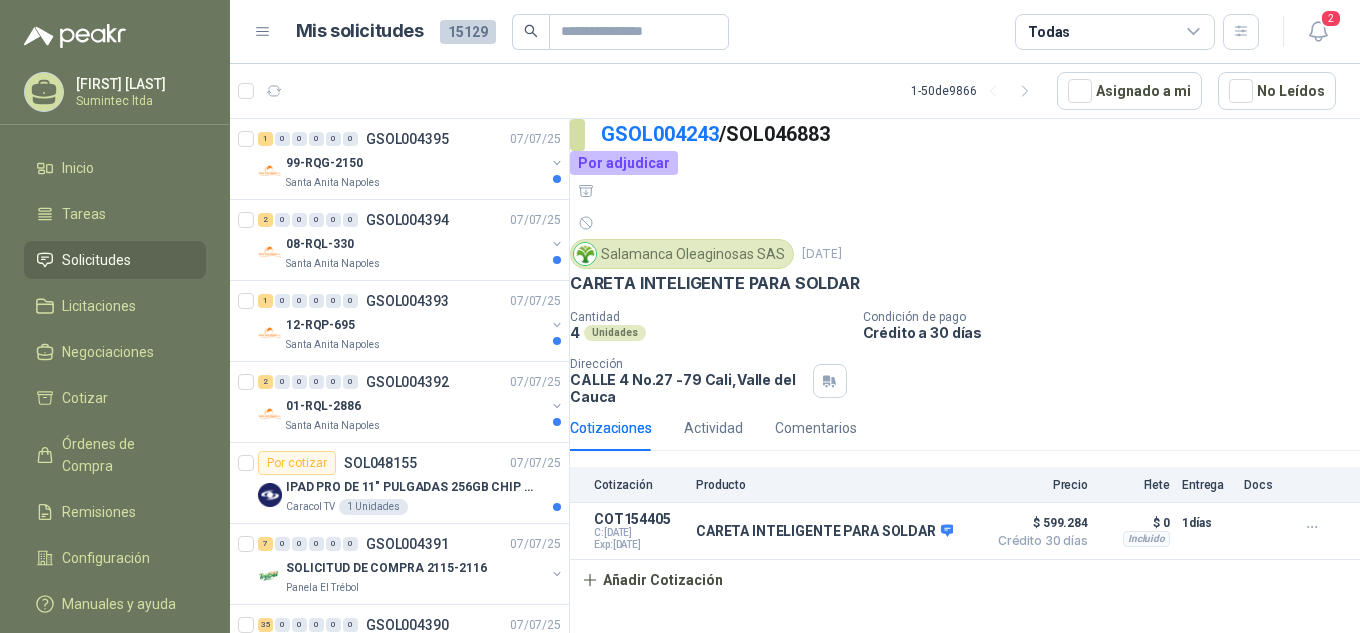 click on "Cantidad 4   Unidades Condición de pago Crédito a 30 días Dirección CALLE 4 No.27 -79   Cali ,  Valle del Cauca" at bounding box center (965, 357) 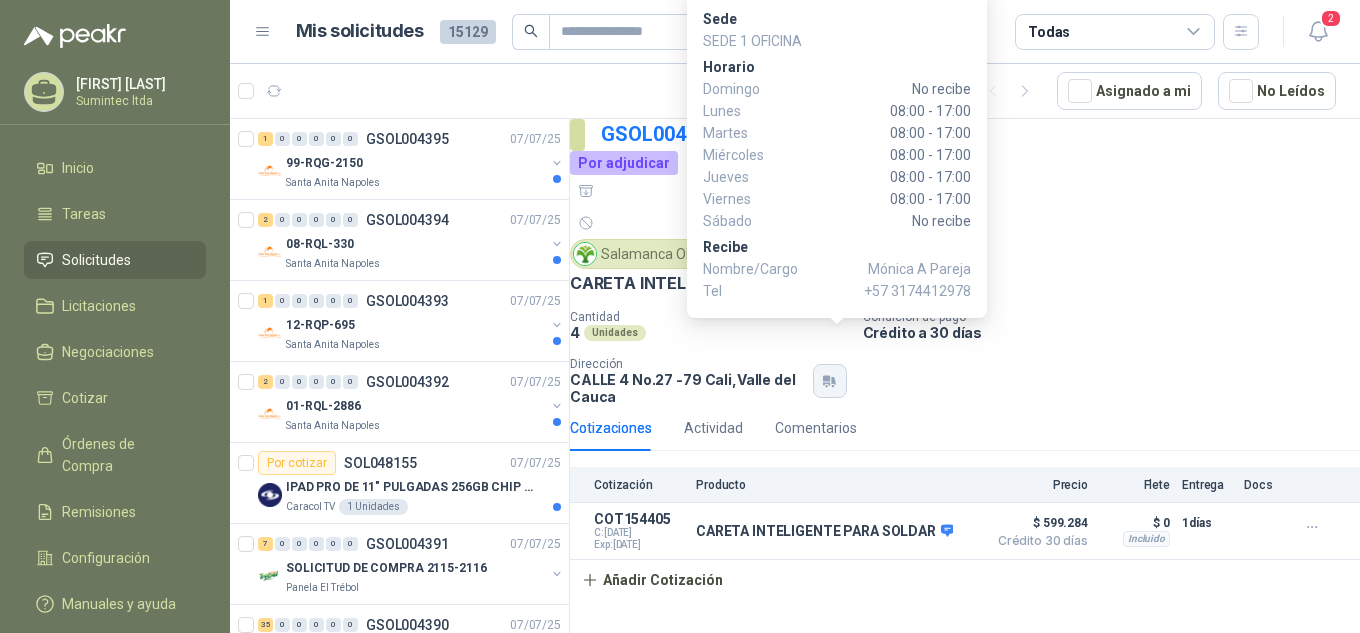 click at bounding box center (829, 381) 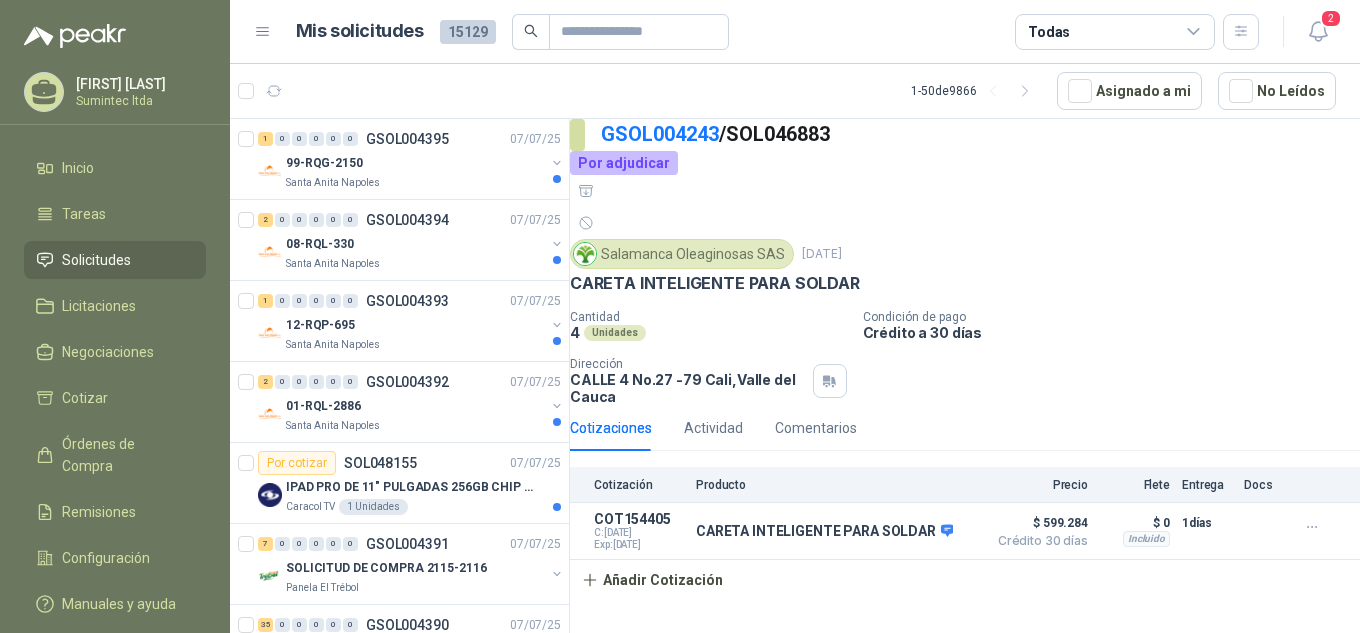 click on "Cotizaciones Actividad Comentarios" at bounding box center [965, 428] 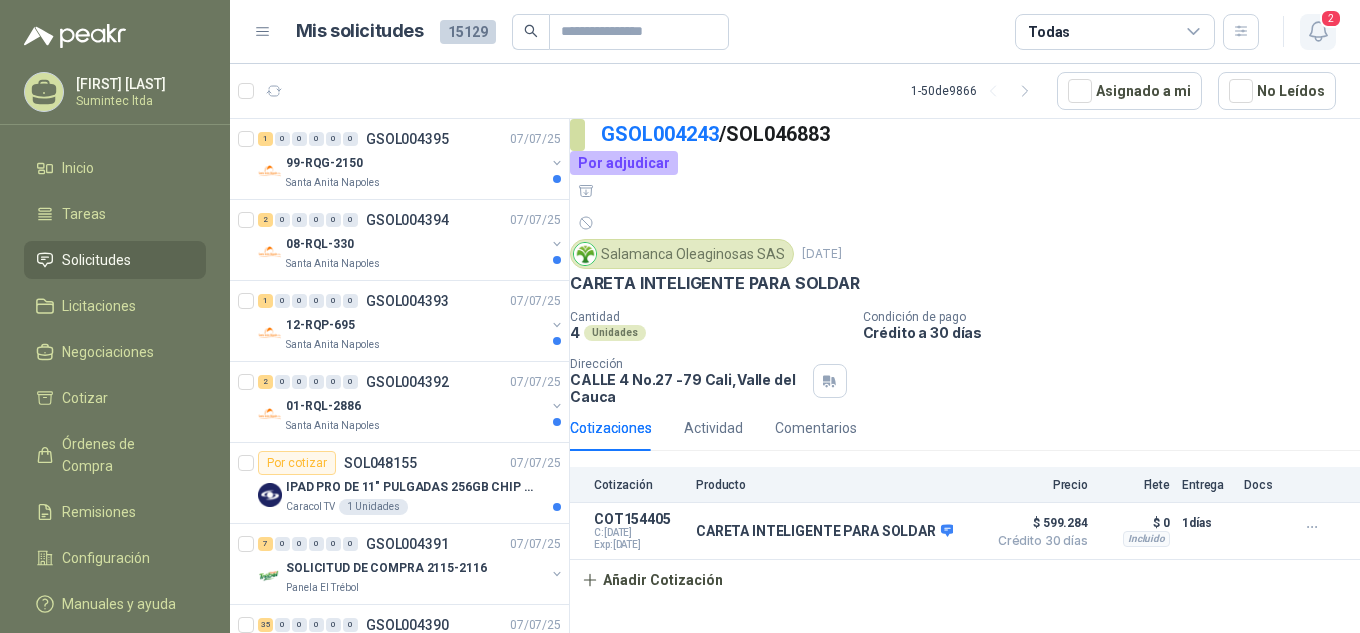 click on "2" at bounding box center [1318, 32] 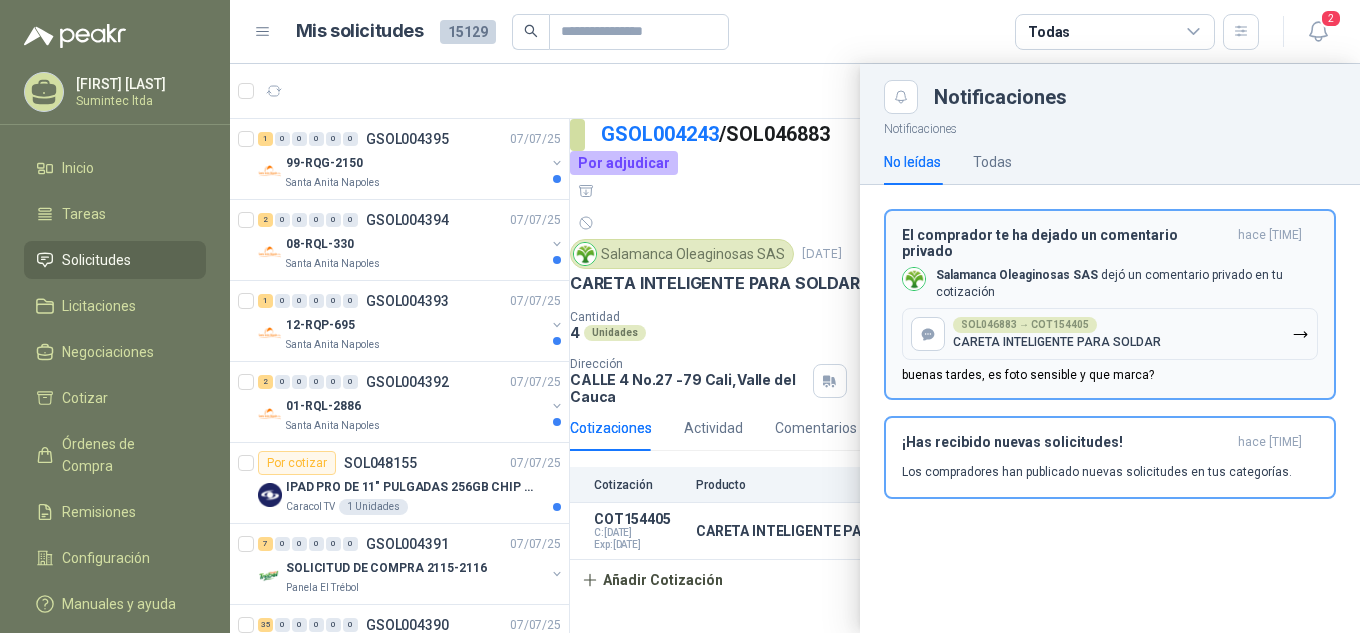click on "SOL046883 → COT154405 CARETA INTELIGENTE PARA SOLDAR" at bounding box center (1110, 334) 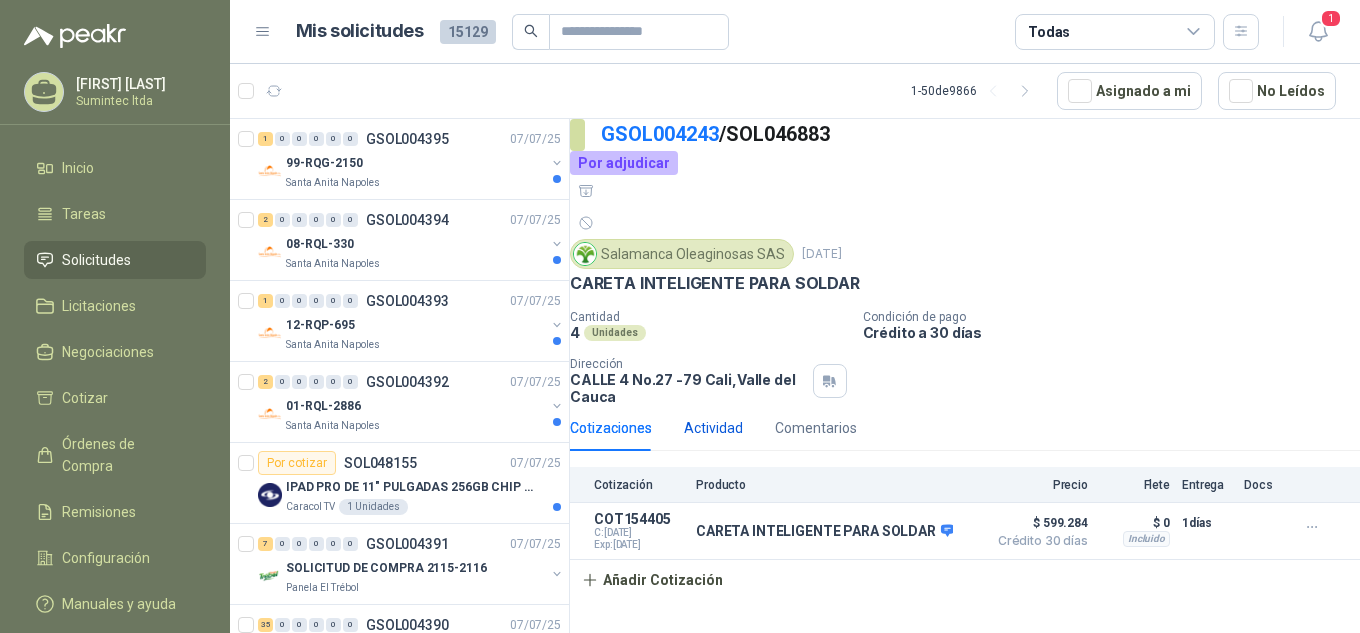 click on "Actividad" at bounding box center [713, 428] 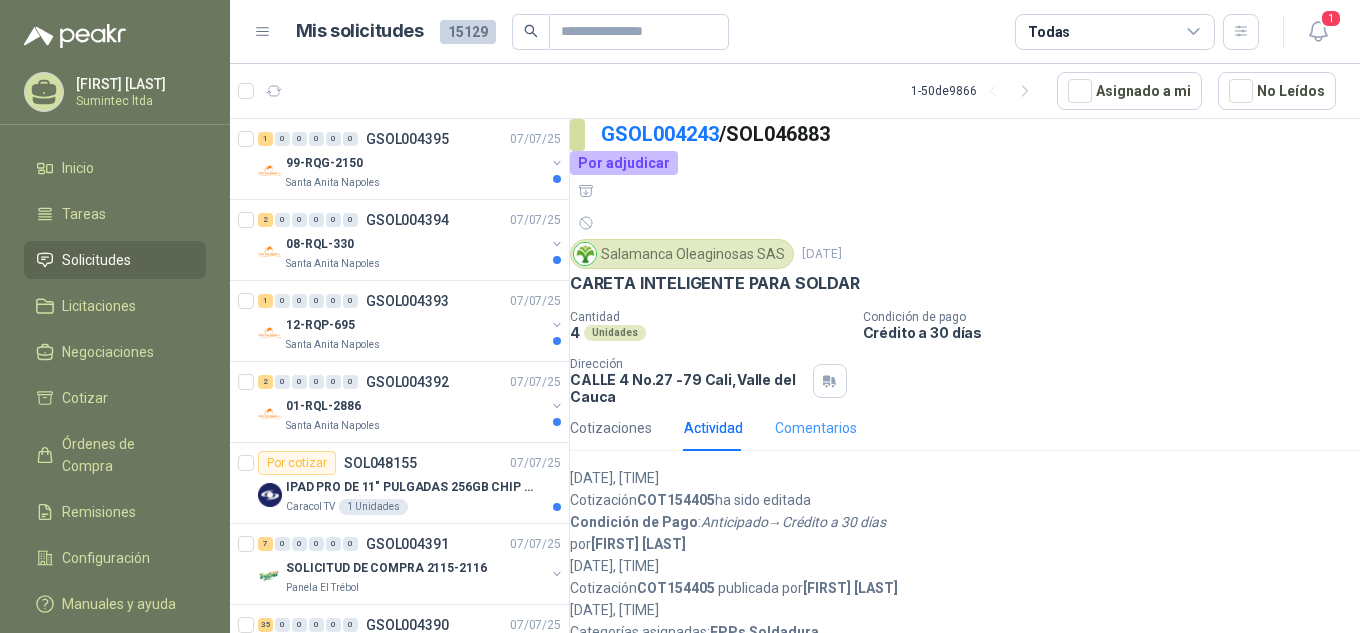 scroll, scrollTop: 49, scrollLeft: 0, axis: vertical 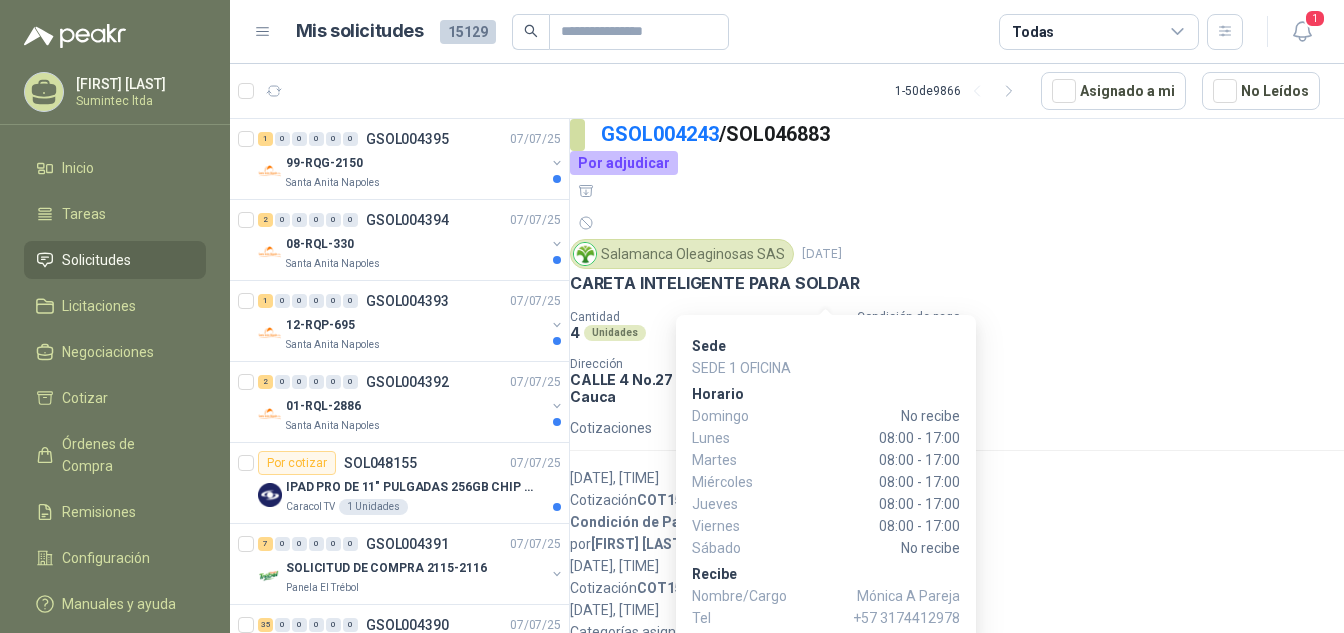 click at bounding box center [824, 381] 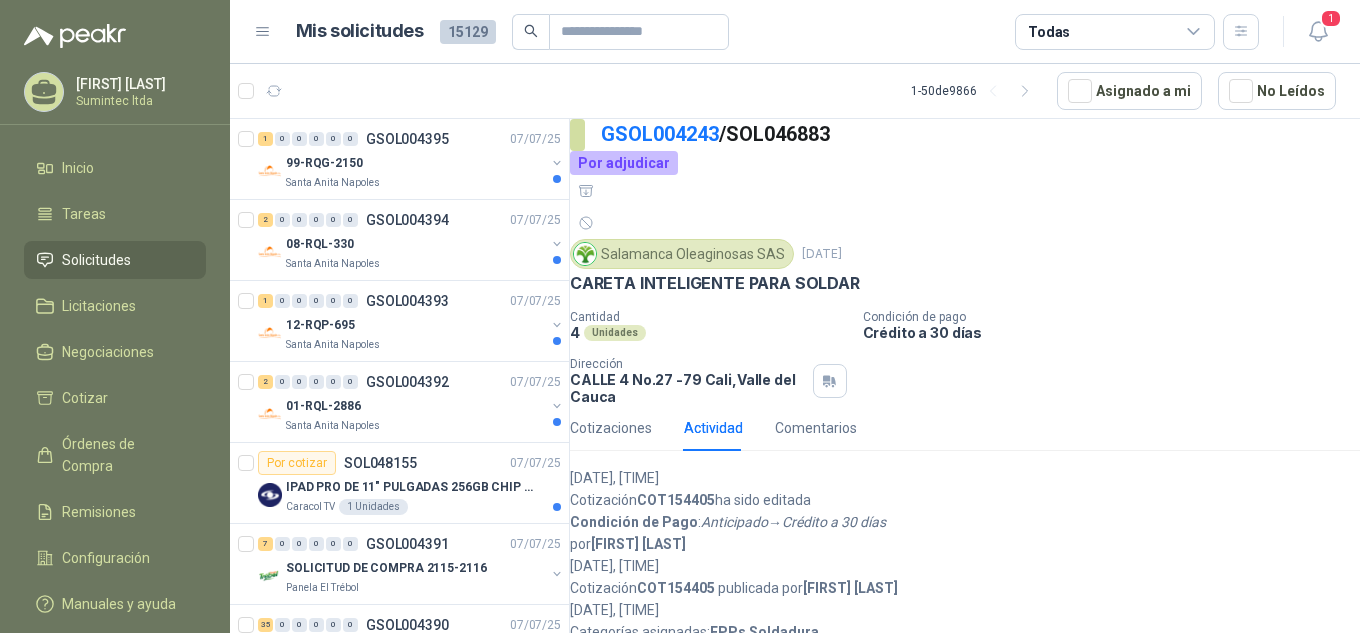 click on "Cantidad 4   Unidades Condición de pago Crédito a 30 días Dirección CALLE 4 No.27 -79   Cali ,  Valle del Cauca" at bounding box center (965, 357) 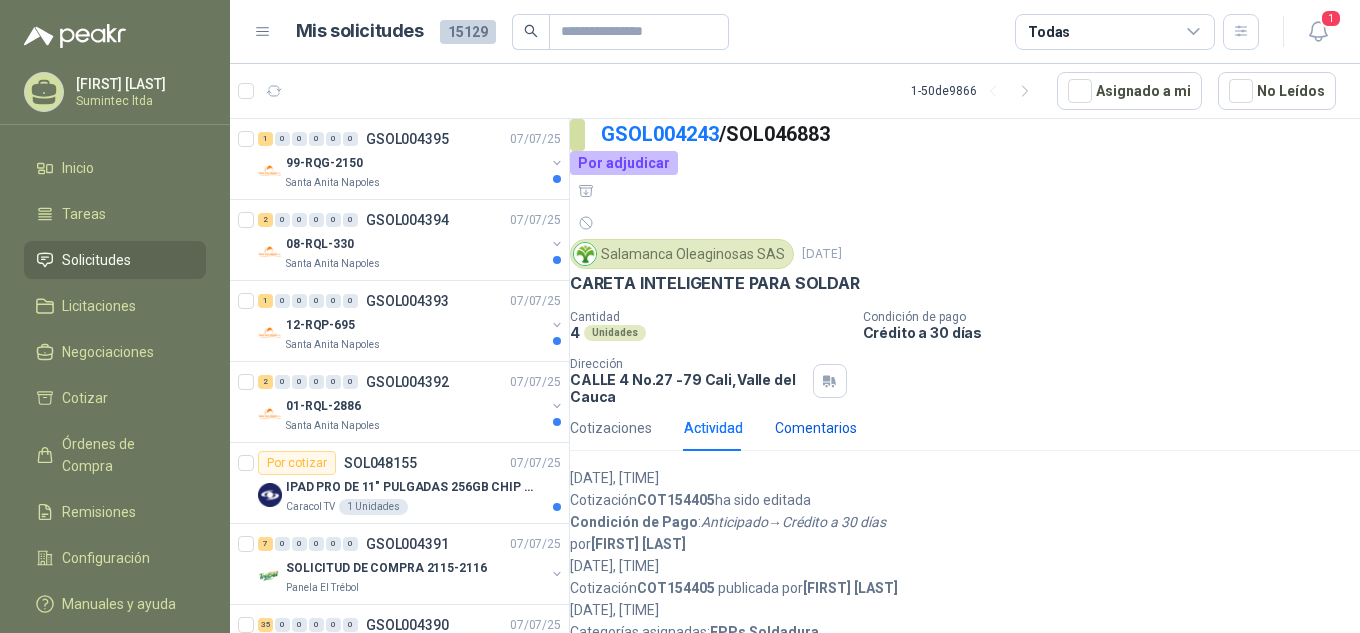 click on "Comentarios" at bounding box center [816, 428] 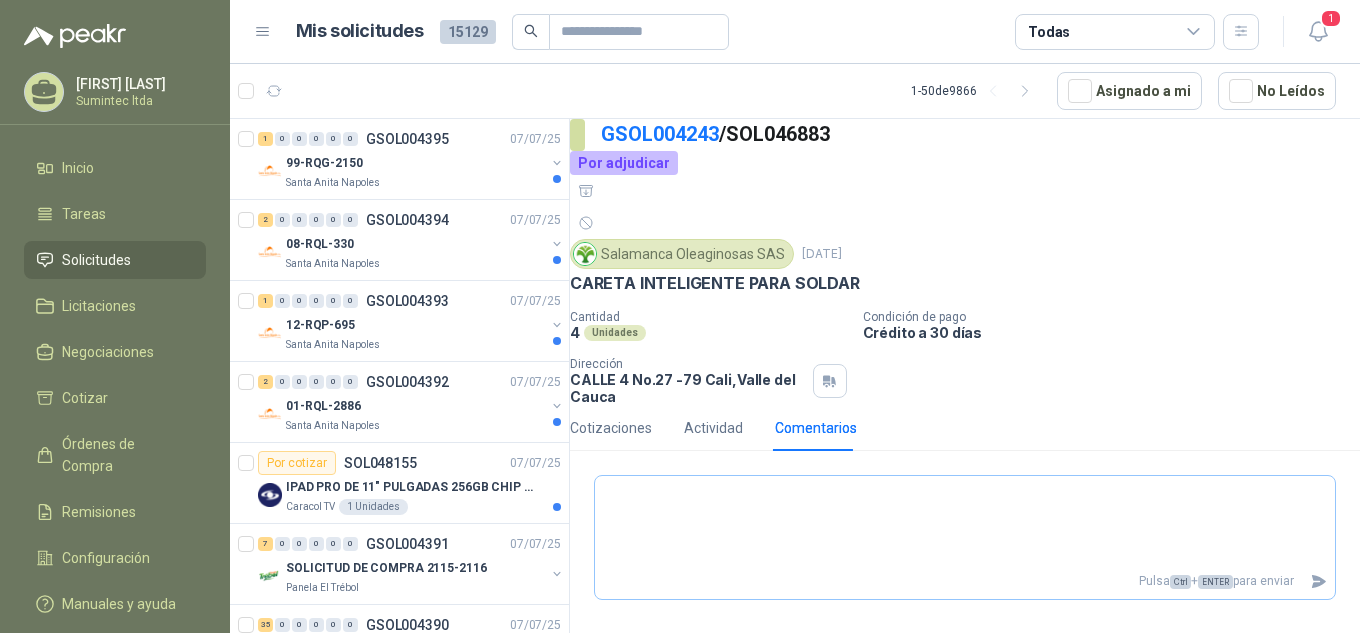scroll, scrollTop: 135, scrollLeft: 0, axis: vertical 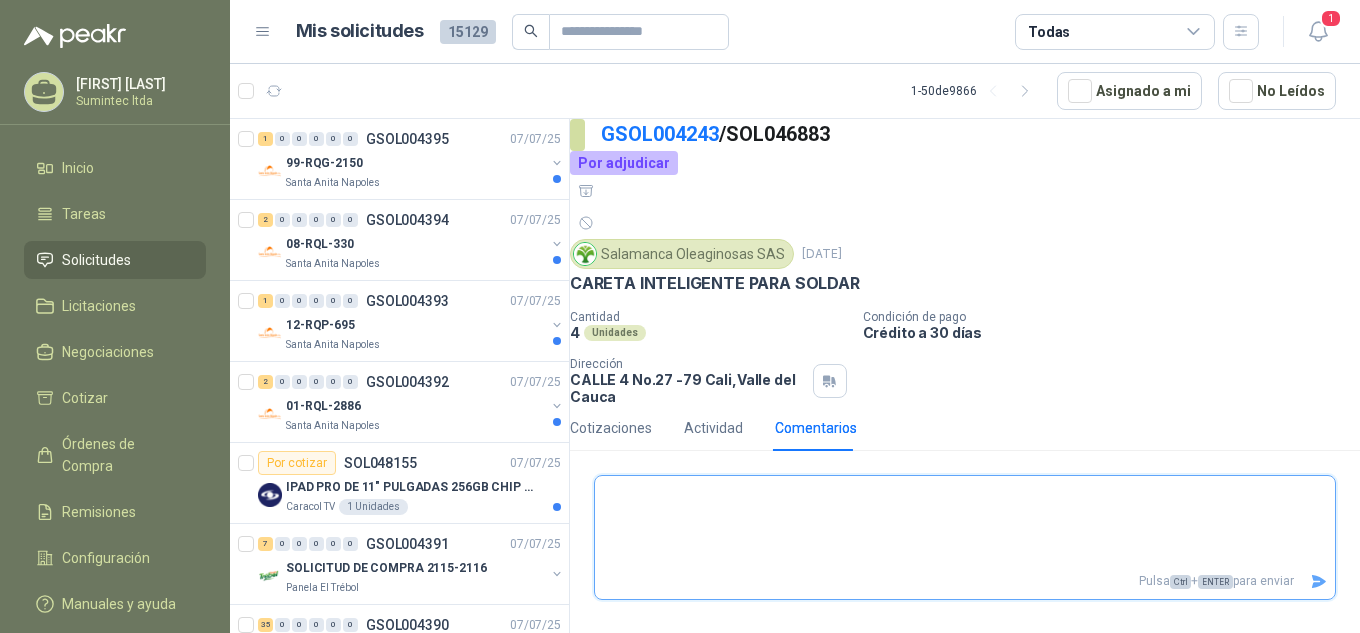click at bounding box center [965, 522] 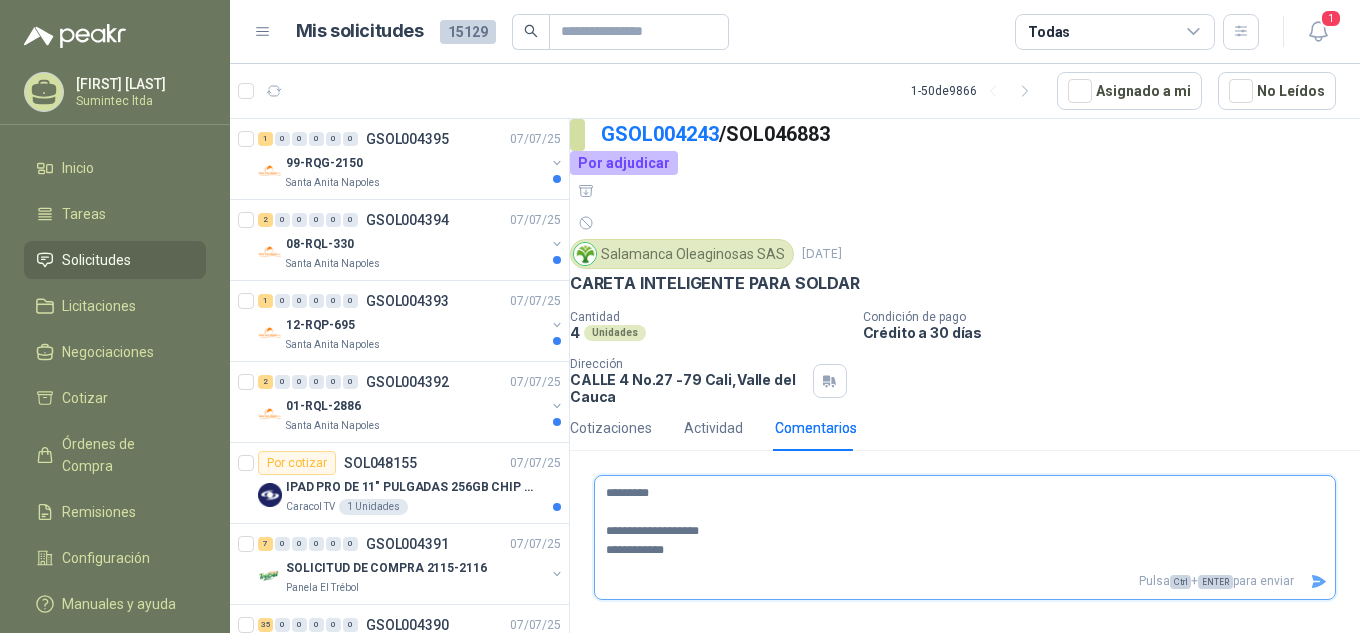type on "**********" 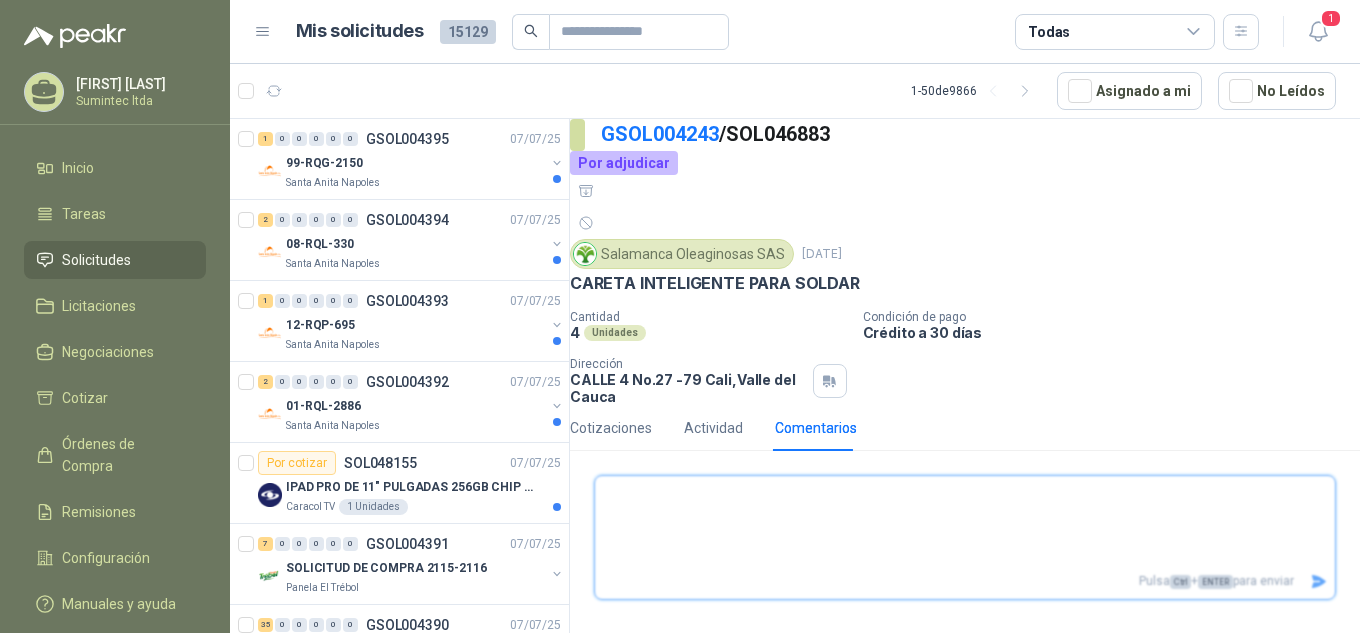 scroll, scrollTop: 0, scrollLeft: 0, axis: both 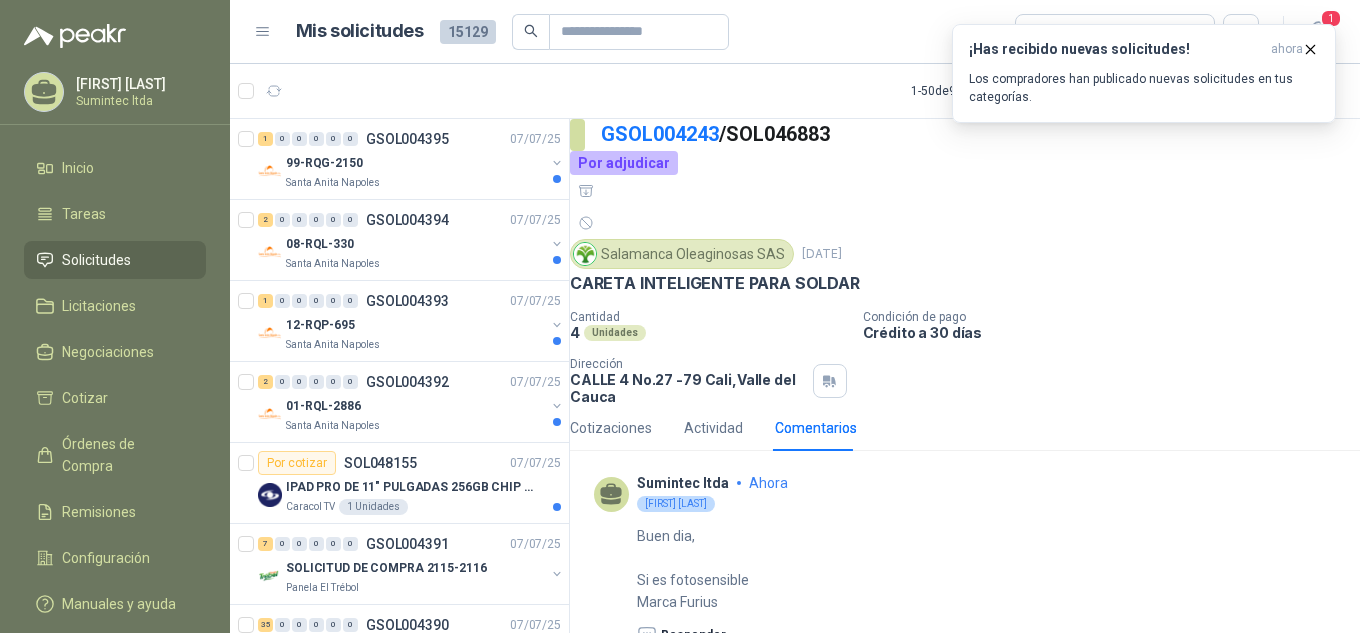 click on "Responder" at bounding box center [681, 635] 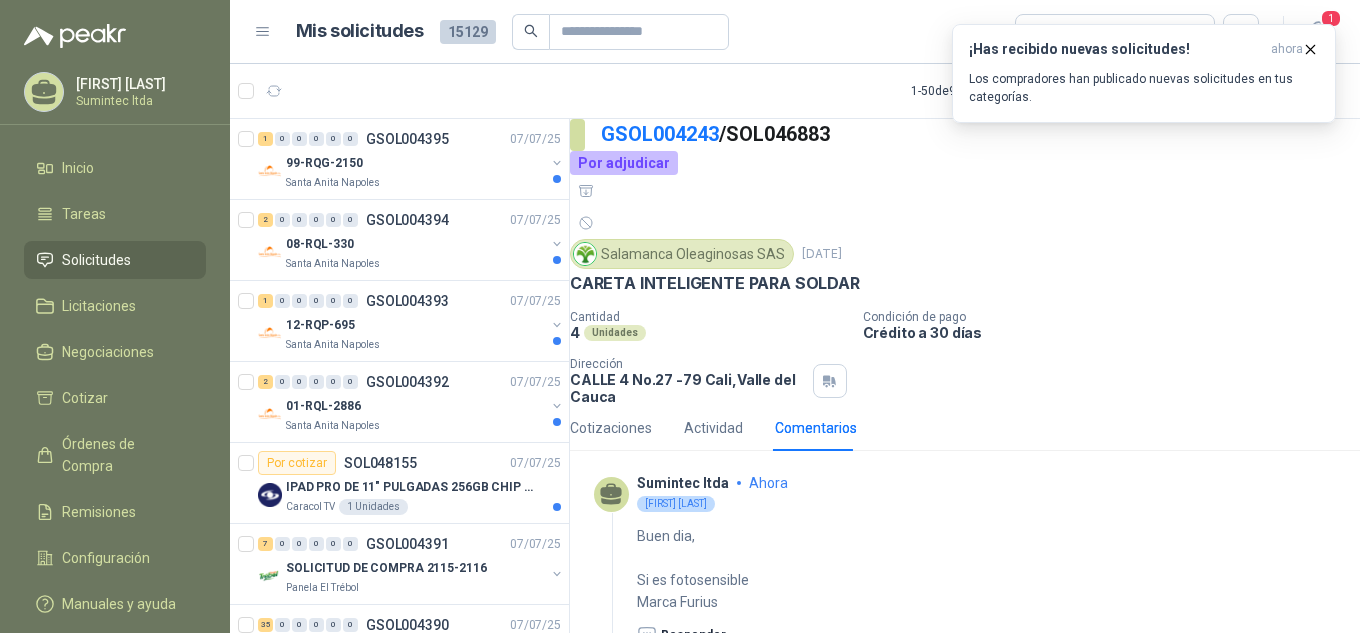scroll, scrollTop: 86, scrollLeft: 0, axis: vertical 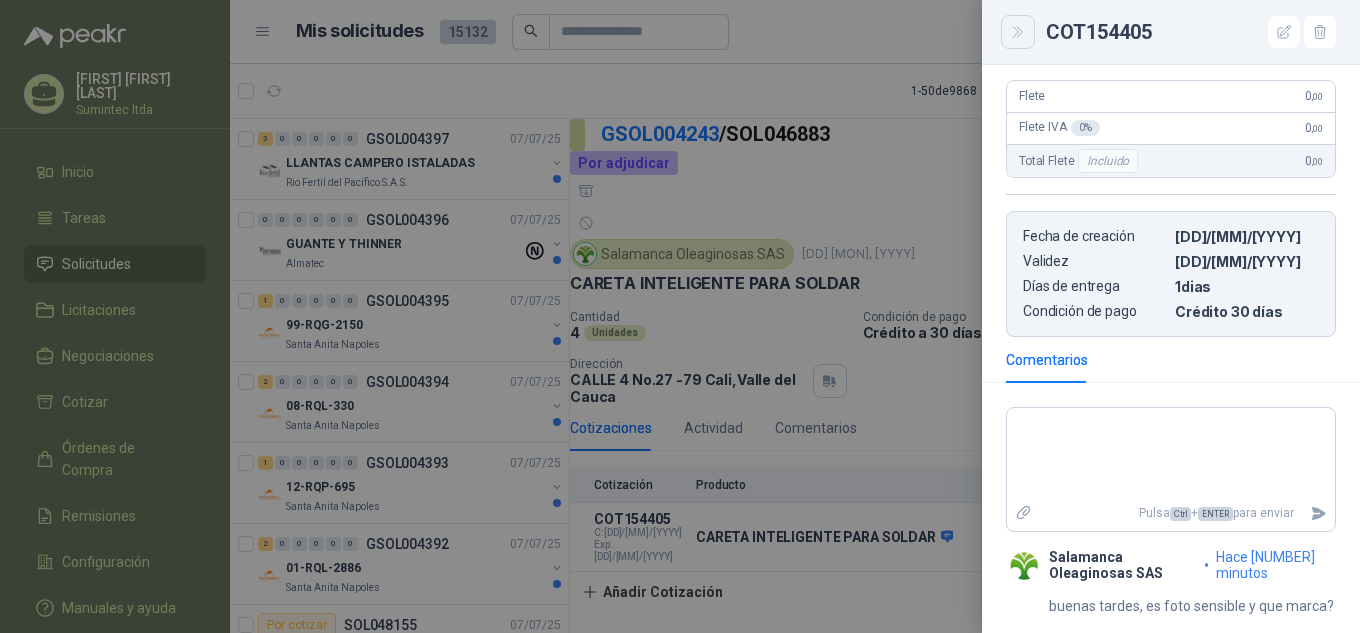 click at bounding box center (1017, 32) 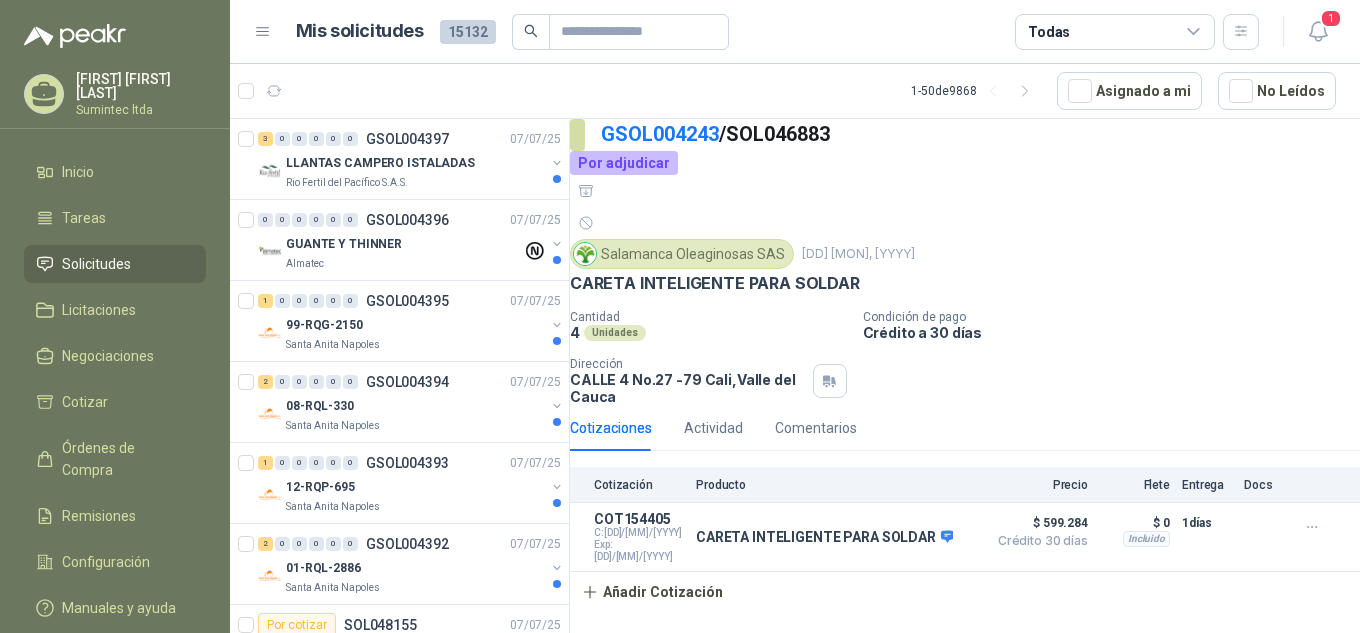drag, startPoint x: 117, startPoint y: 265, endPoint x: 154, endPoint y: 235, distance: 47.63402 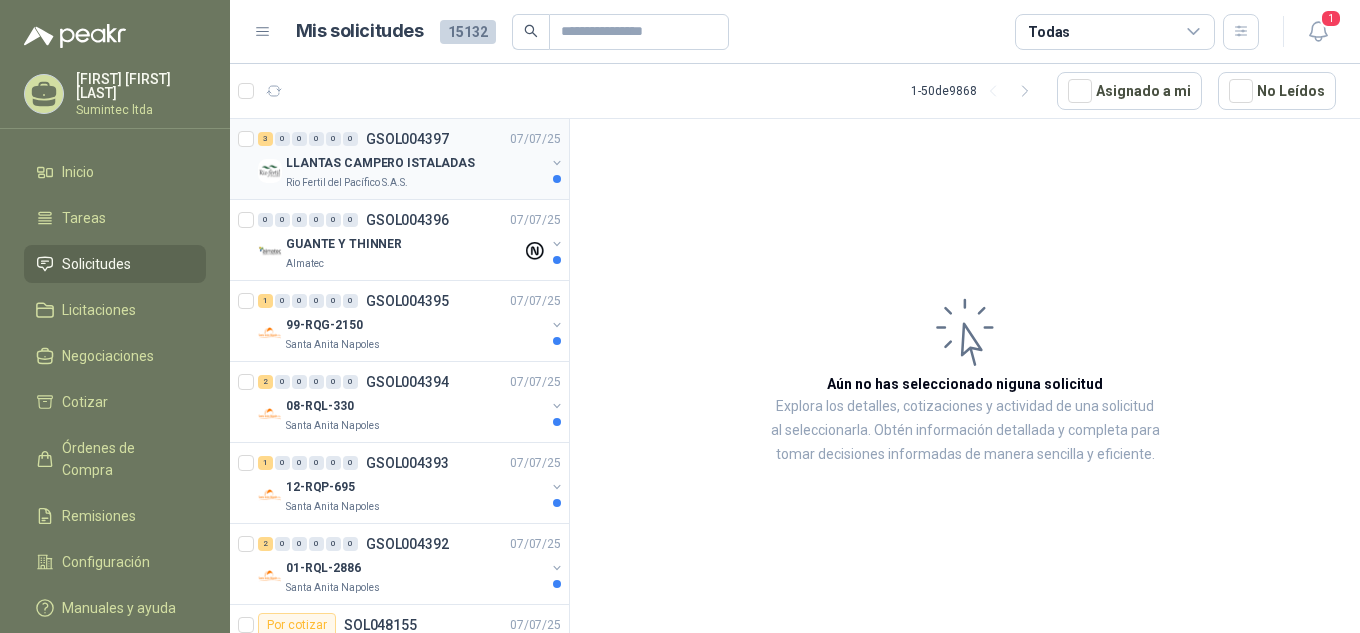 click on "LLANTAS CAMPERO ISTALADAS" at bounding box center [380, 163] 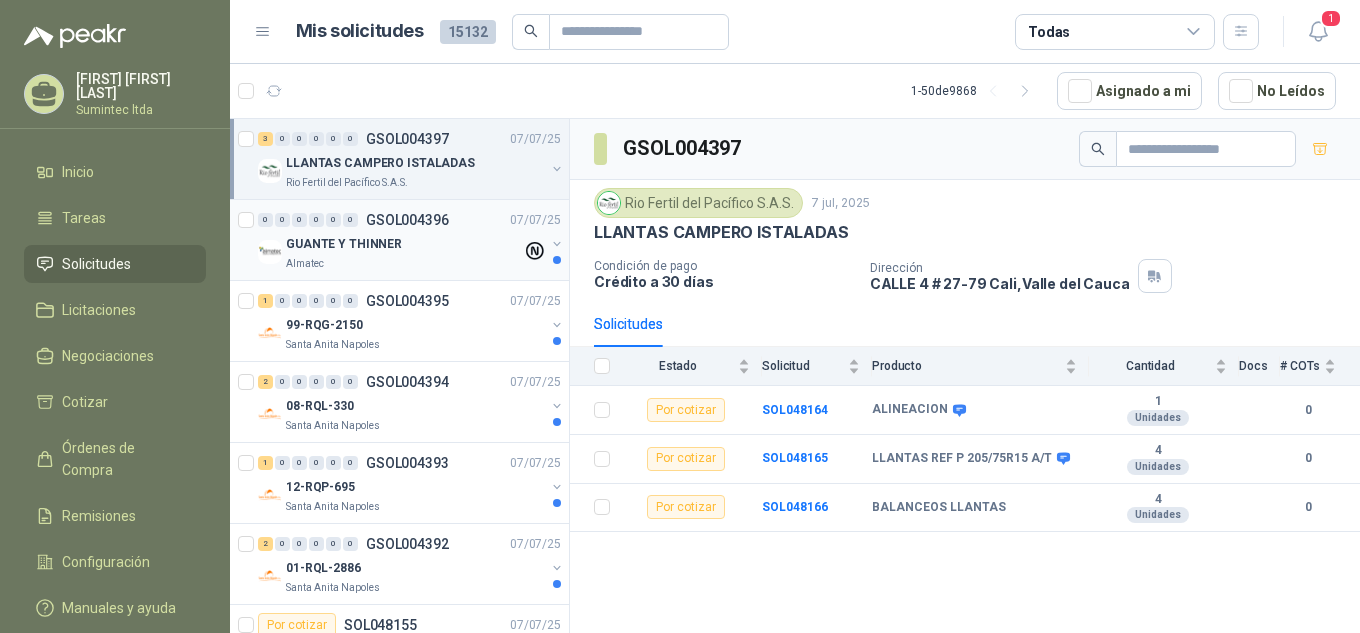 click on "GUANTE Y THINNER" at bounding box center [404, 244] 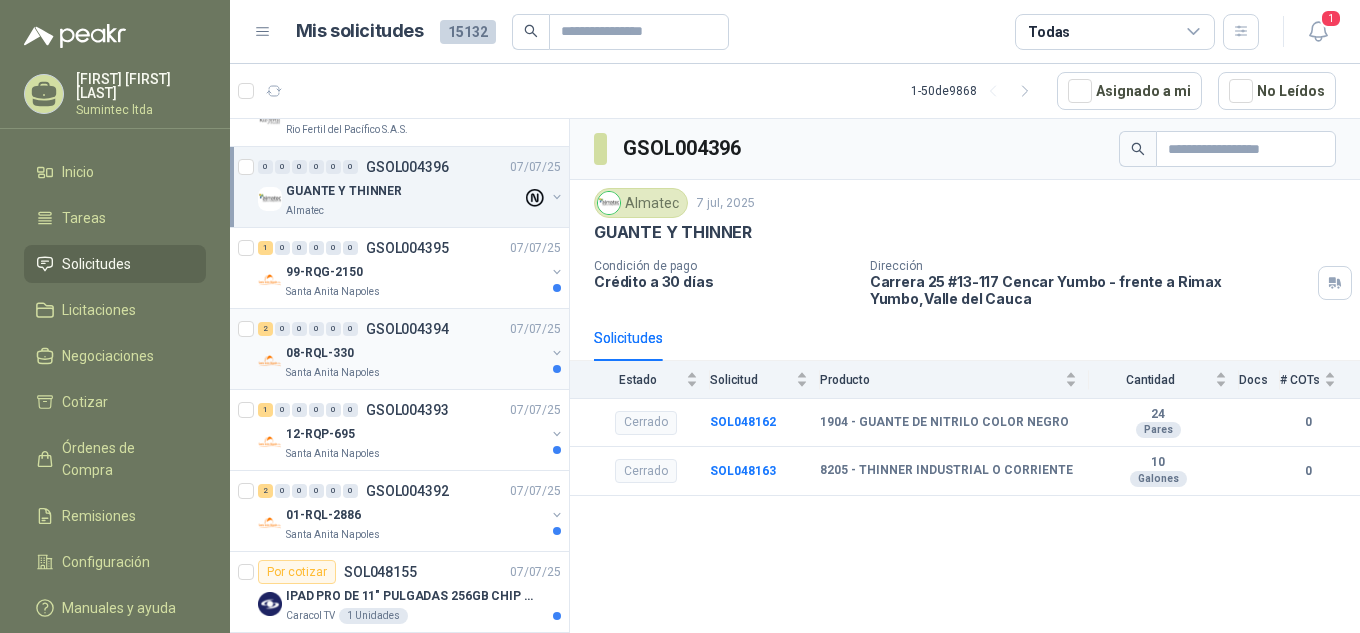 scroll, scrollTop: 100, scrollLeft: 0, axis: vertical 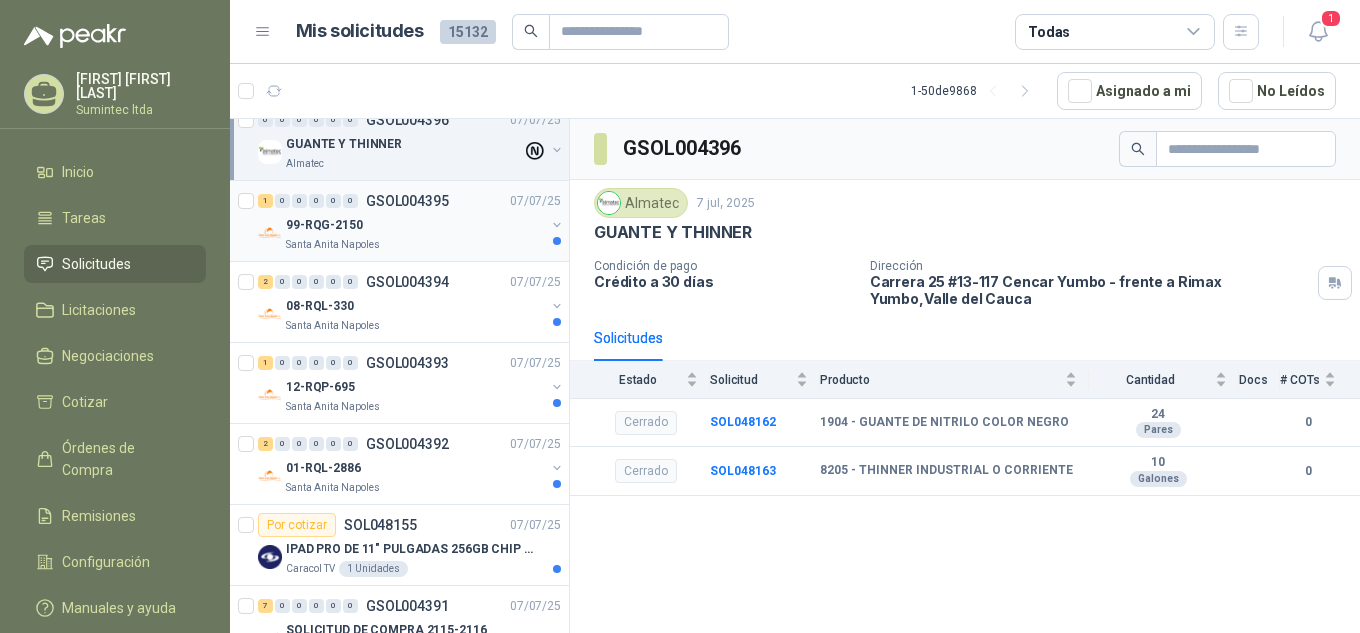 click on "Santa Anita Napoles" at bounding box center (415, 245) 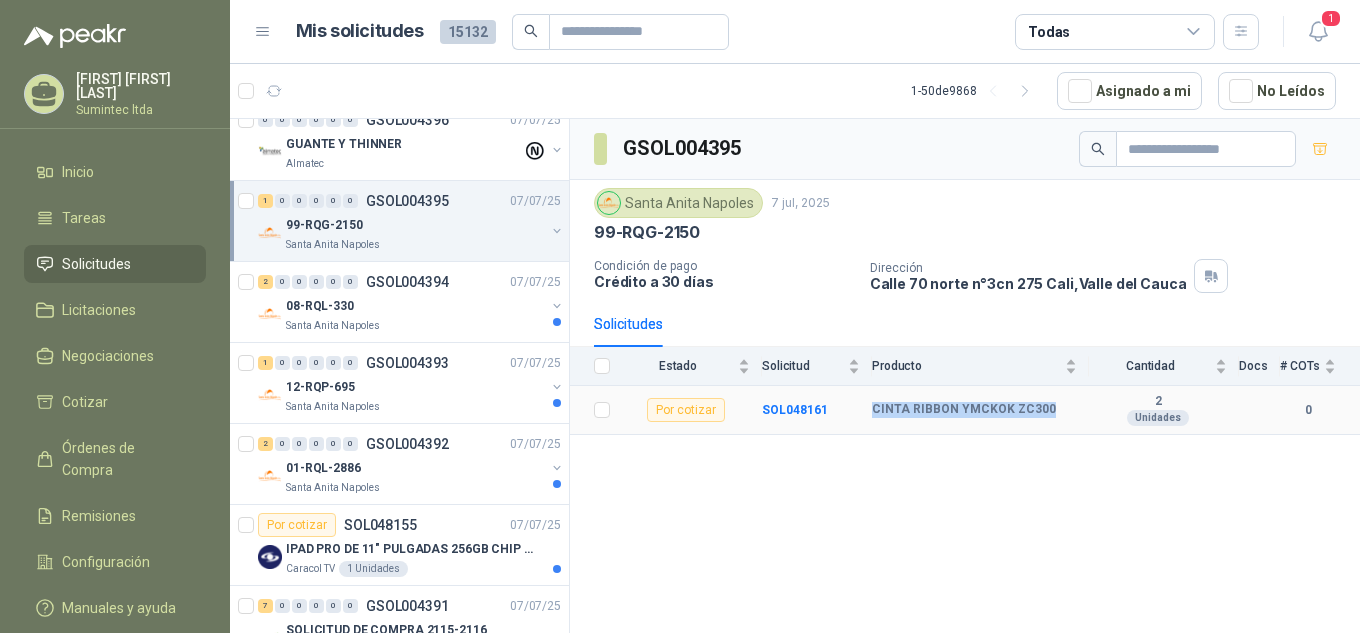 drag, startPoint x: 1052, startPoint y: 404, endPoint x: 873, endPoint y: 409, distance: 179.06982 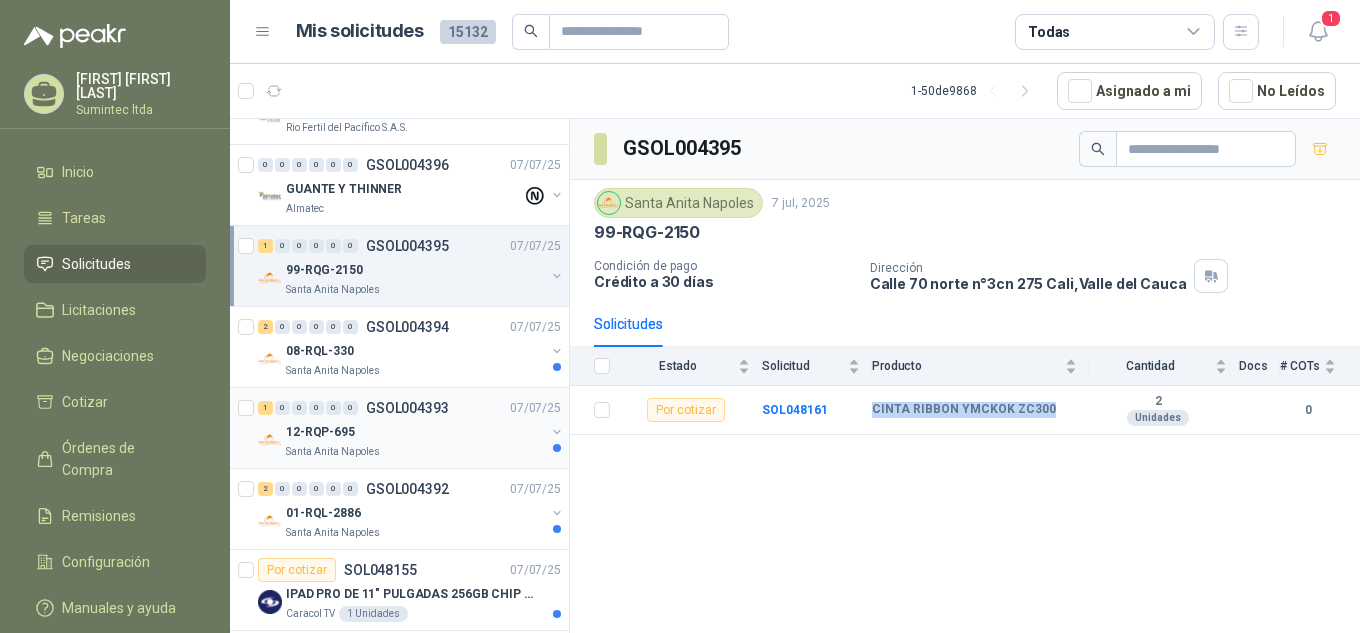 scroll, scrollTop: 100, scrollLeft: 0, axis: vertical 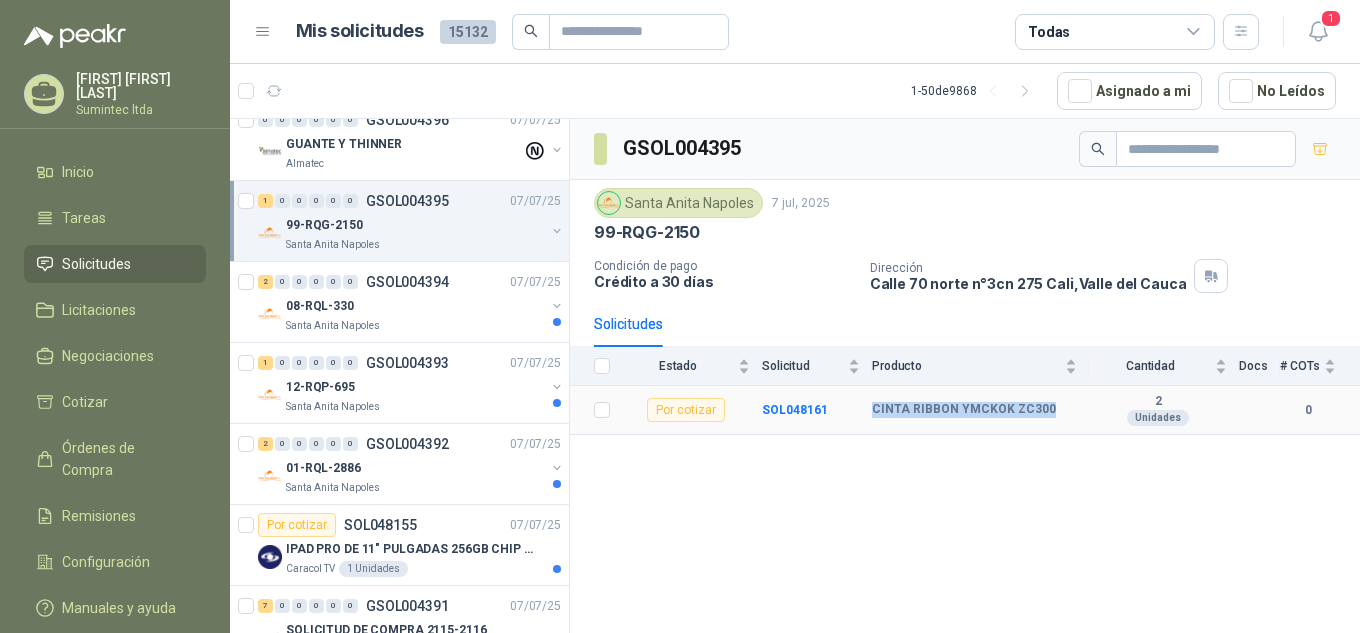 copy on "CINTA RIBBON YMCKOK ZC300" 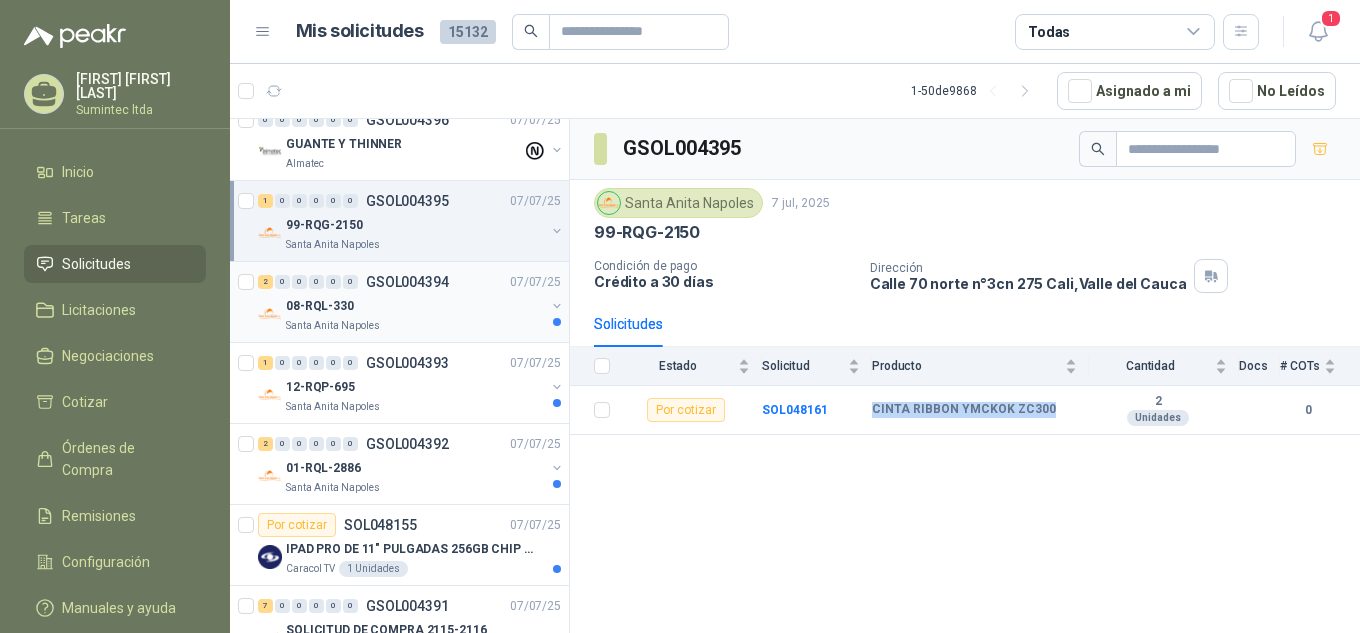 click on "08-RQL-330" at bounding box center (415, 306) 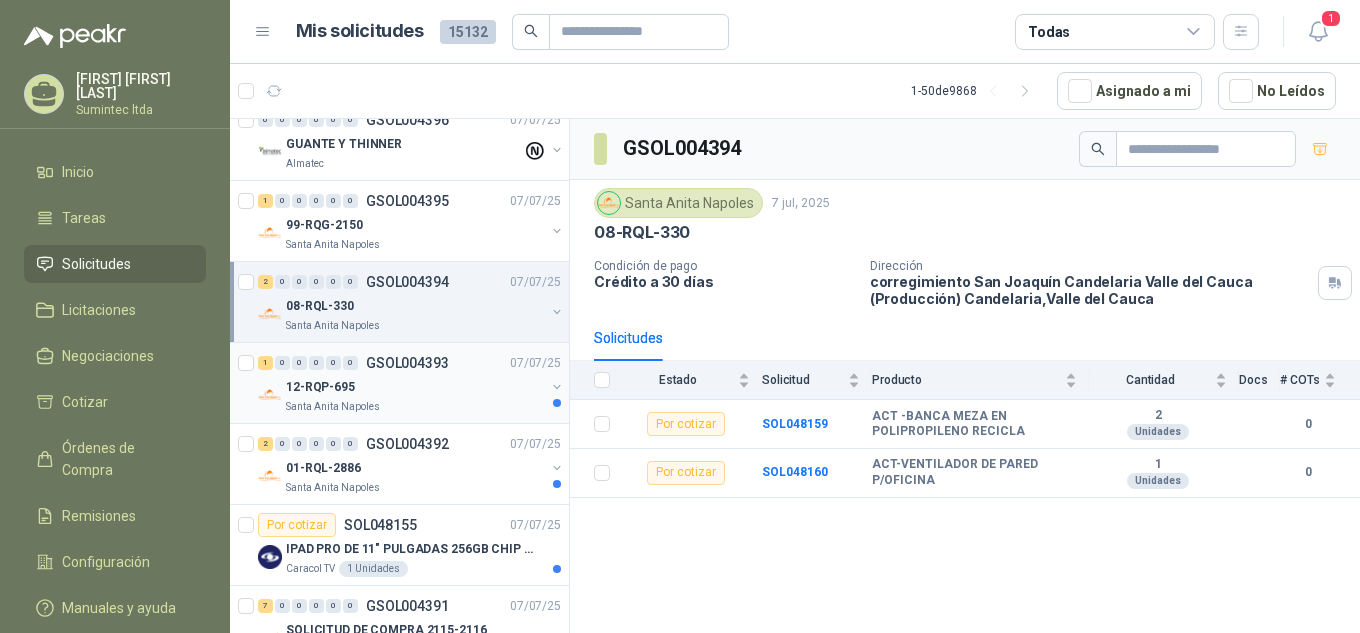 click on "Santa Anita Napoles" at bounding box center (415, 407) 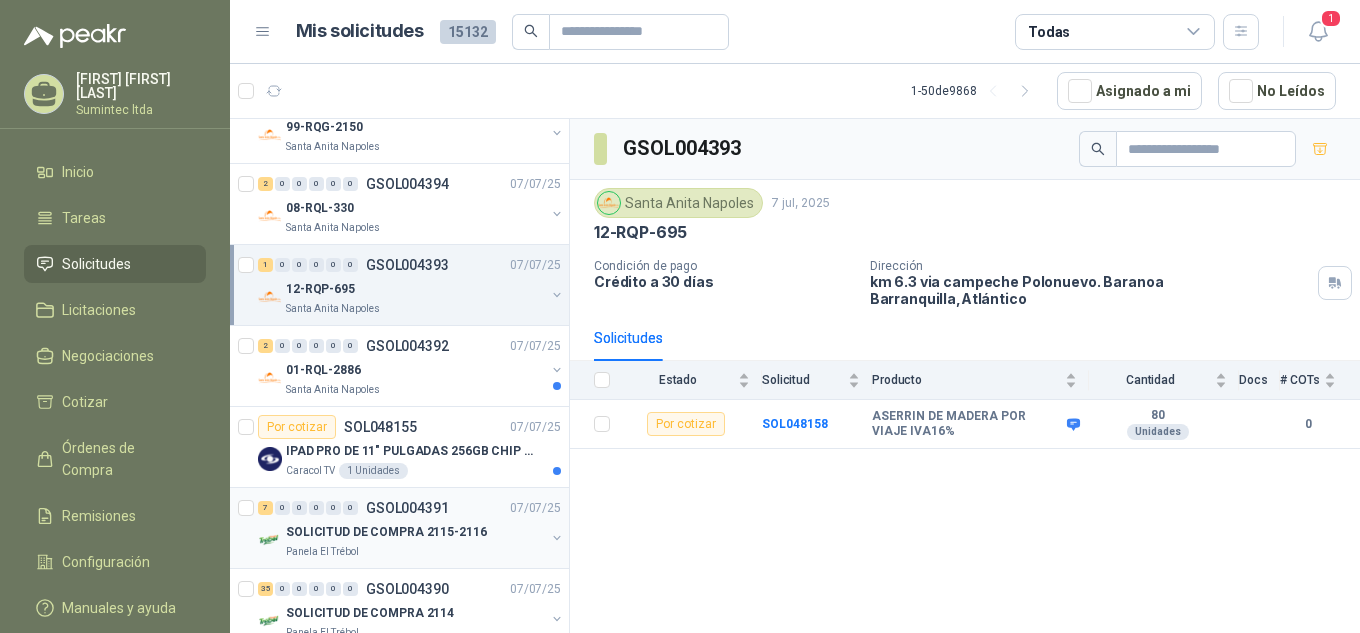 scroll, scrollTop: 0, scrollLeft: 0, axis: both 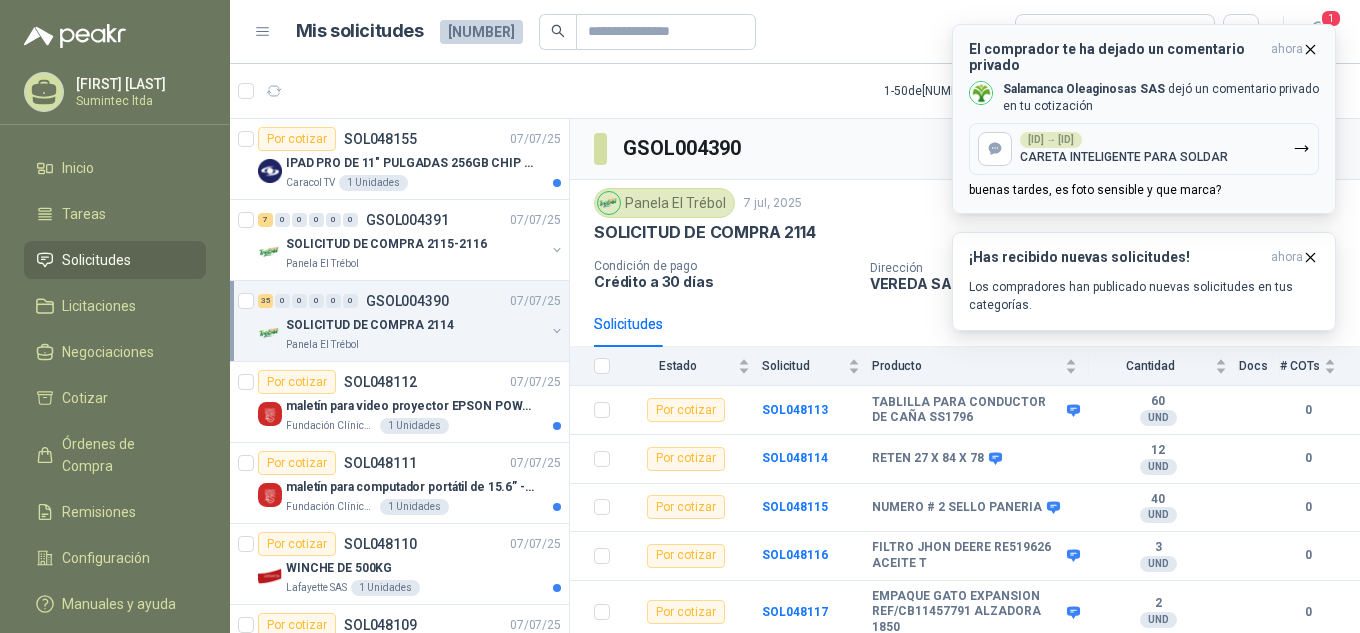click on "Salamanca Oleaginosas SAS" at bounding box center [1084, 89] 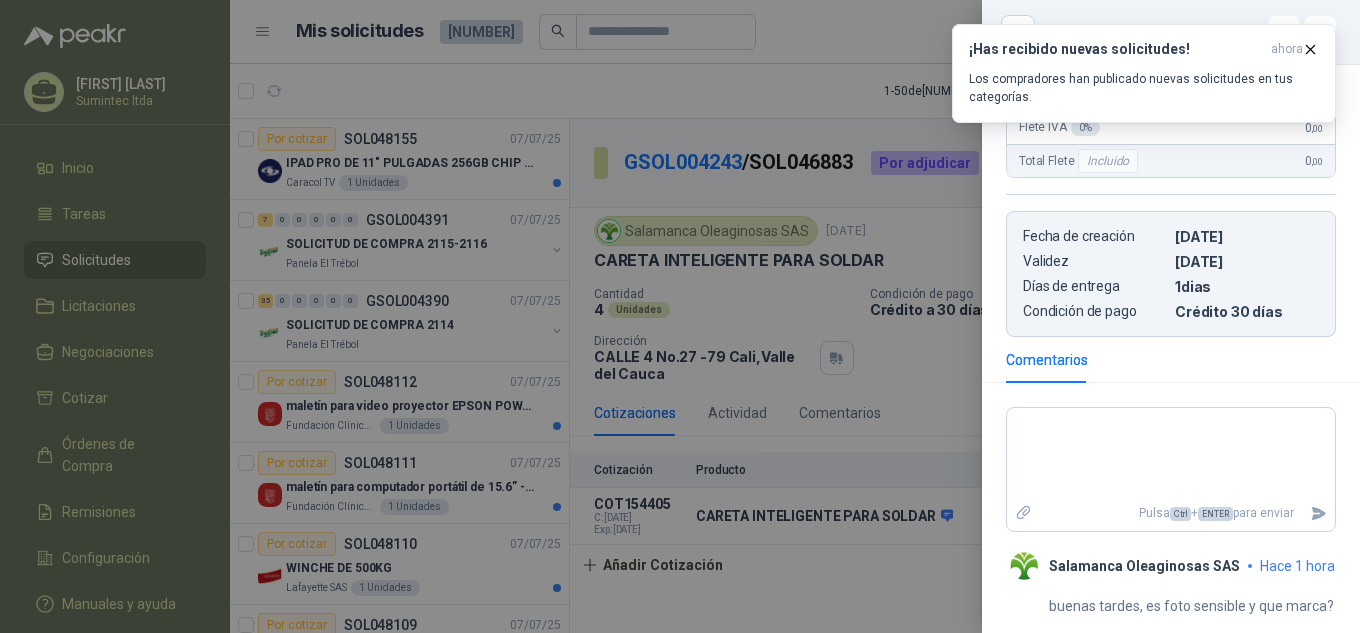 scroll, scrollTop: 611, scrollLeft: 0, axis: vertical 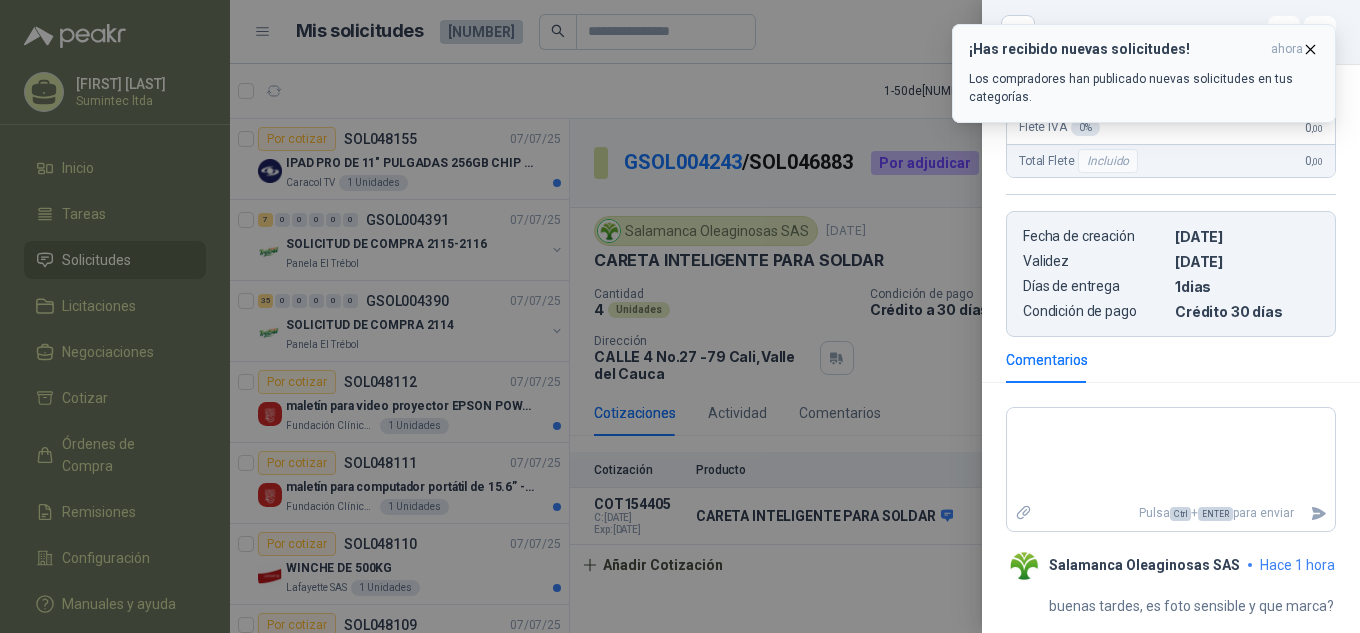 click at bounding box center (1310, 49) 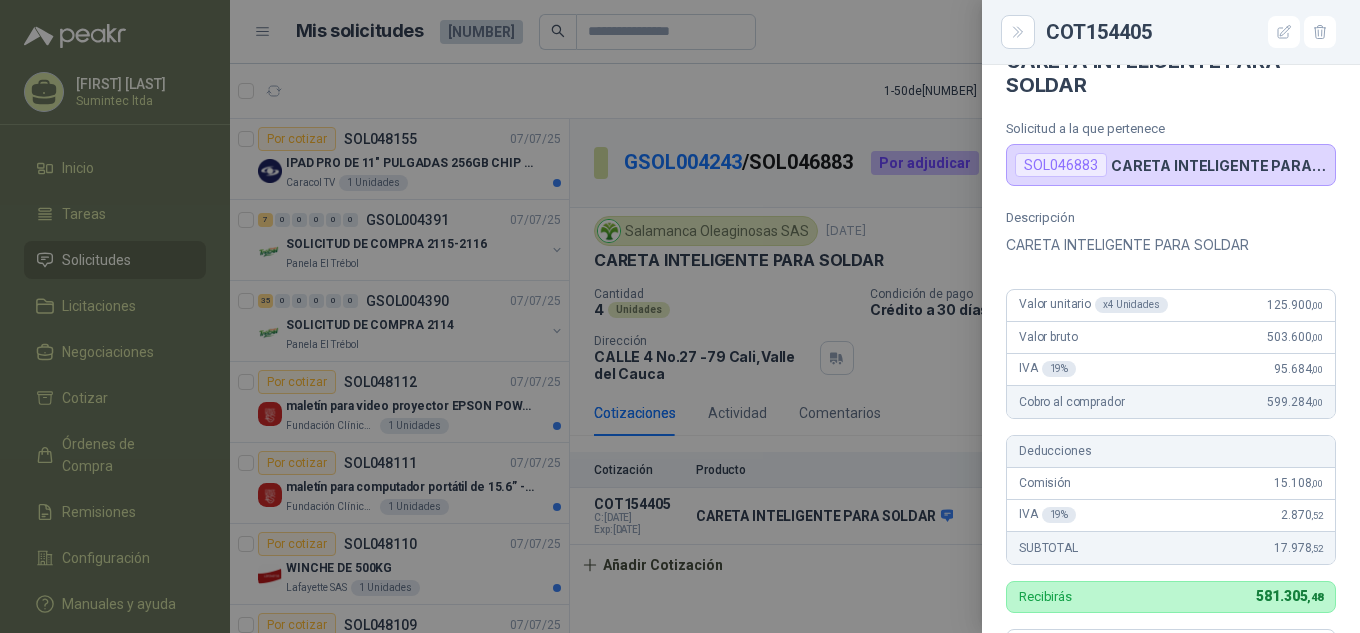 scroll, scrollTop: 0, scrollLeft: 0, axis: both 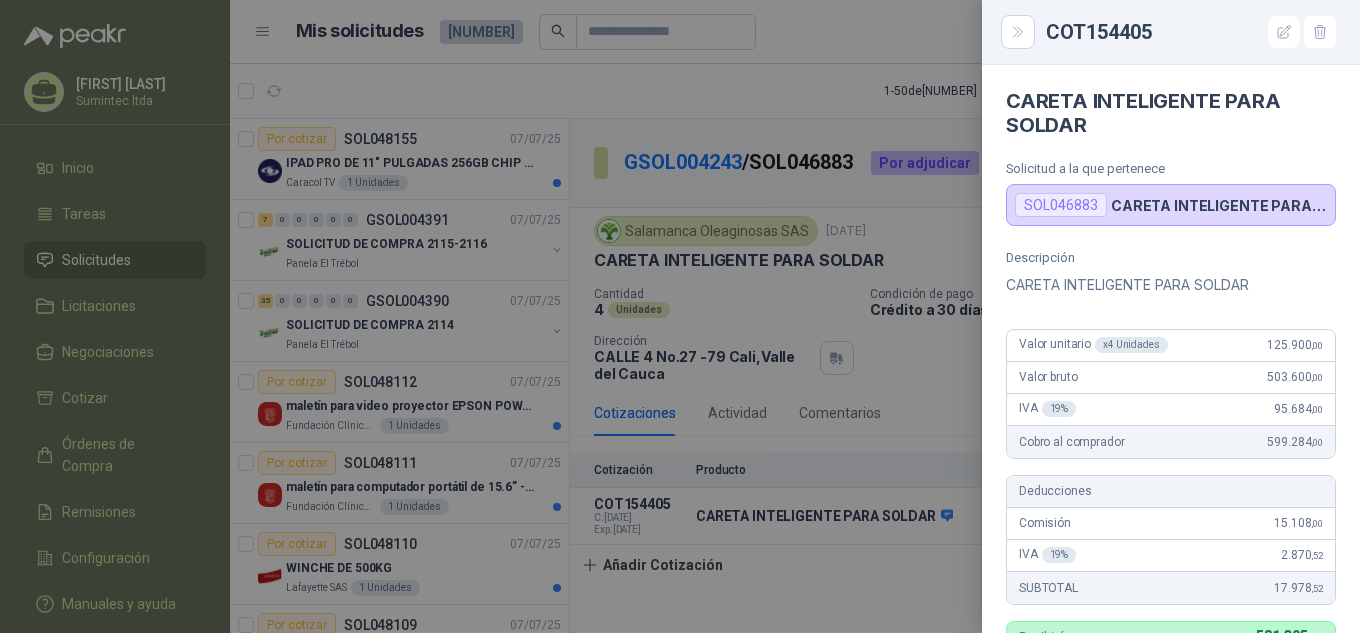 click at bounding box center [680, 316] 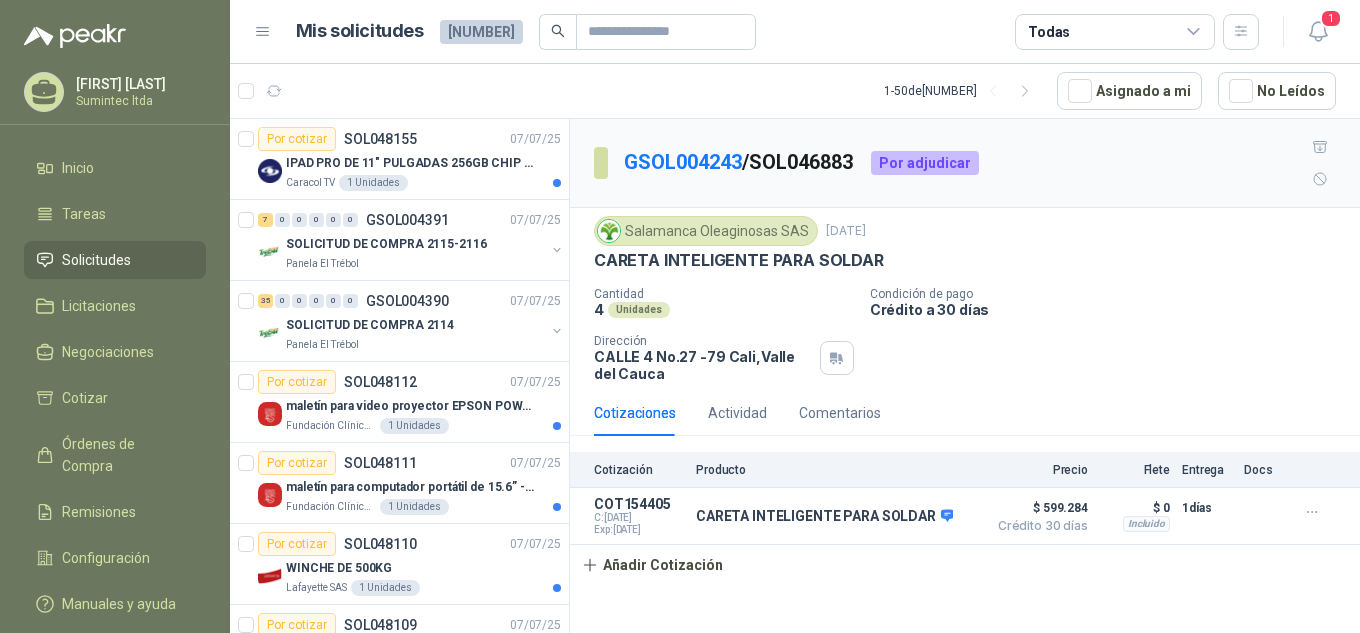 click on "Solicitudes" at bounding box center [96, 260] 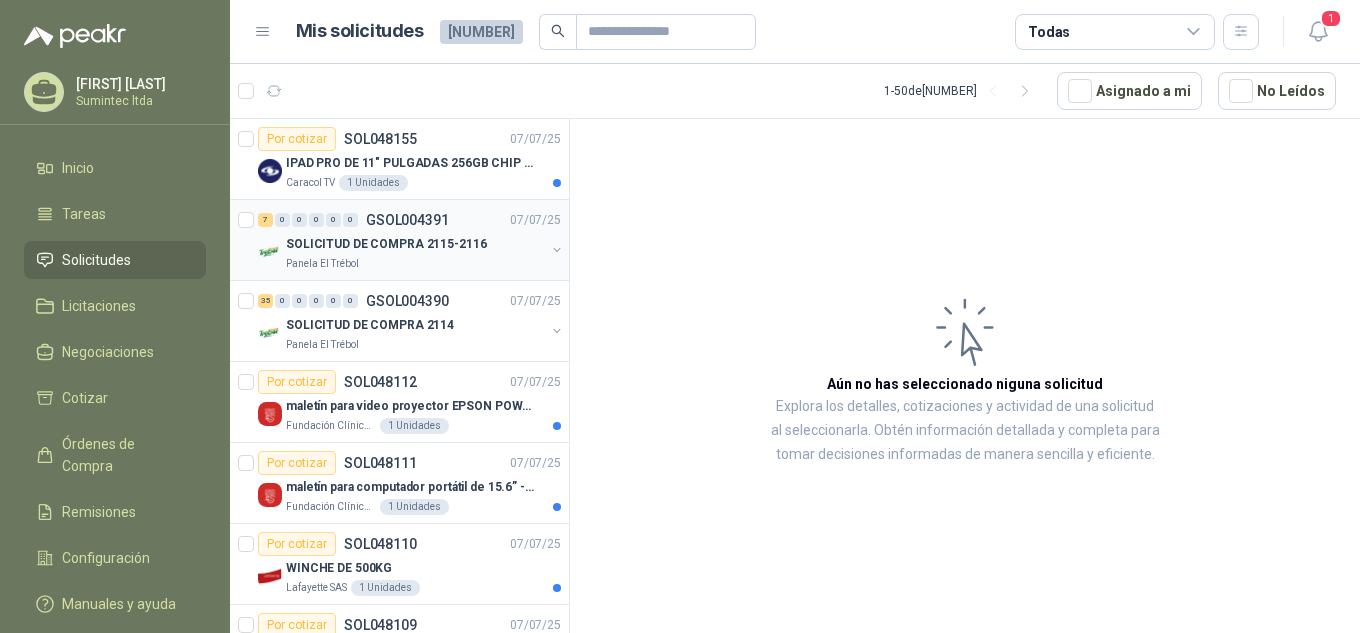 click on "SOLICITUD DE COMPRA 2115-2116" at bounding box center [386, 244] 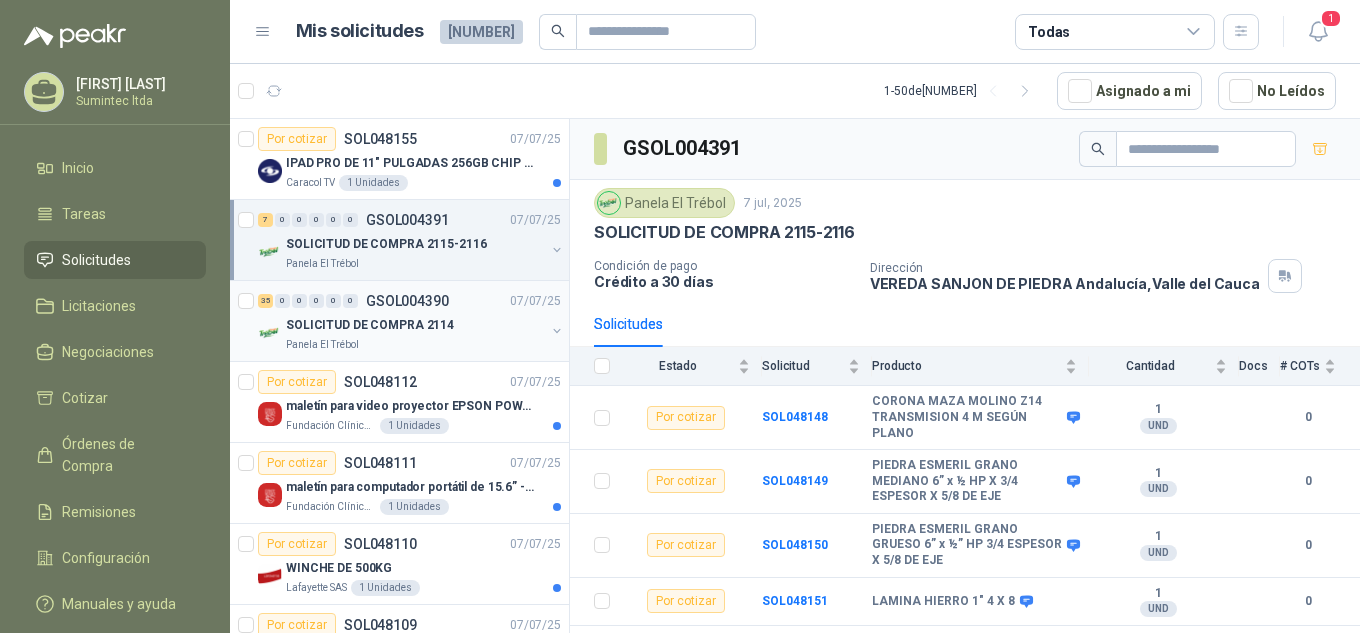 click on "SOLICITUD DE COMPRA 2114" at bounding box center [370, 325] 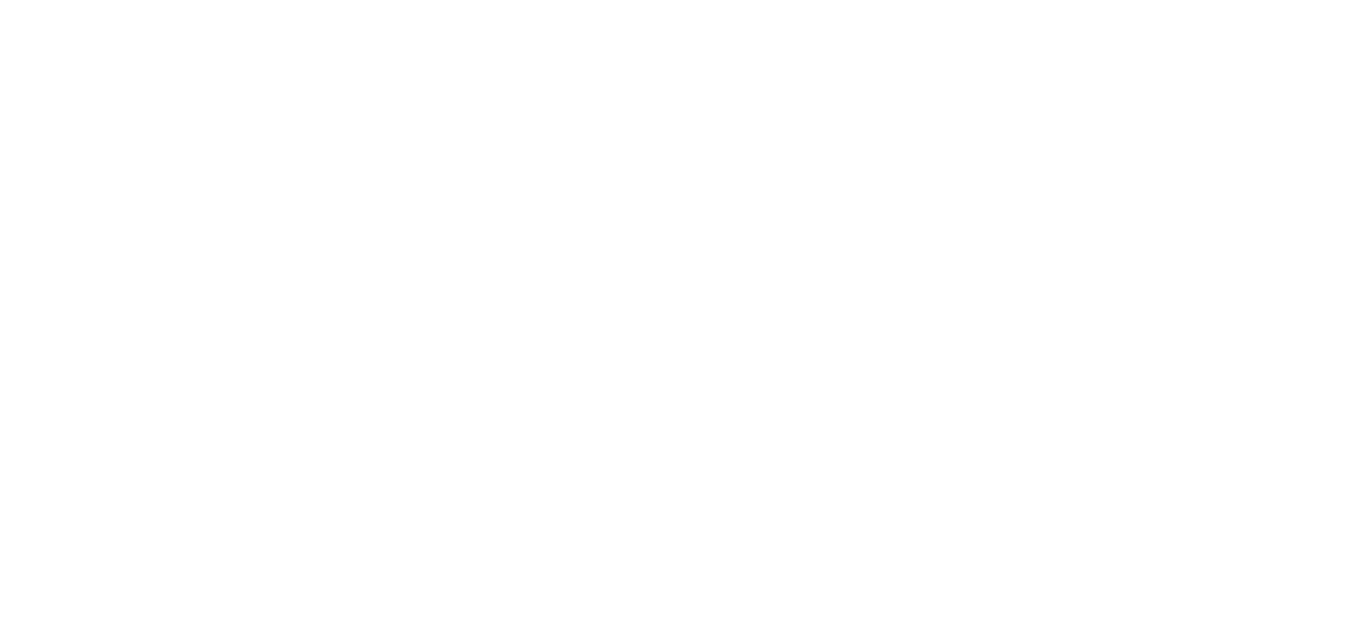 scroll, scrollTop: 0, scrollLeft: 0, axis: both 